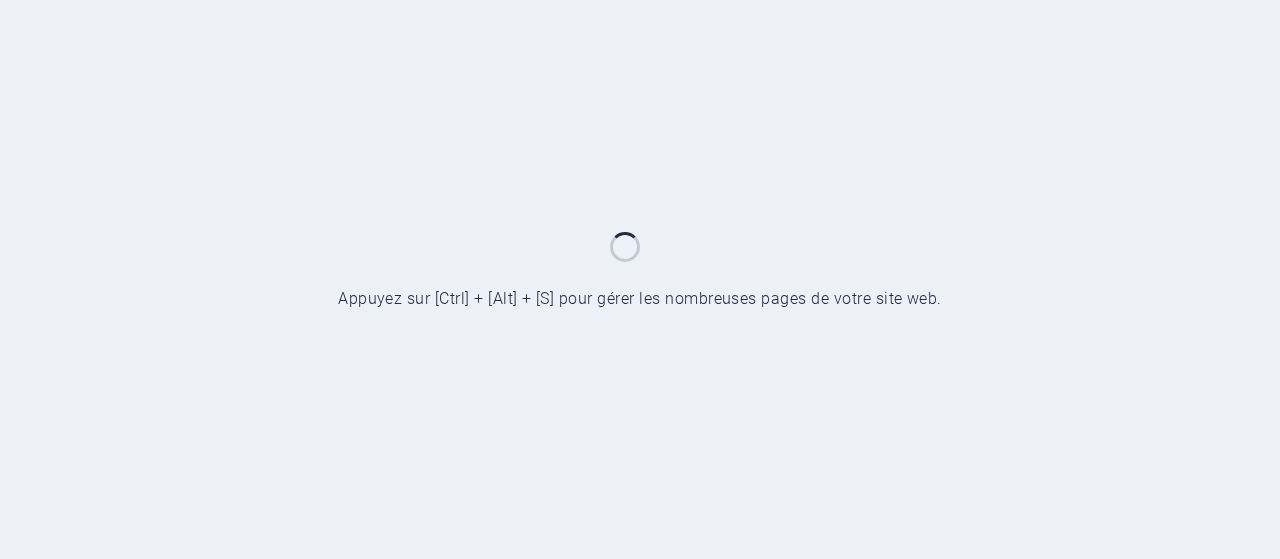 scroll, scrollTop: 0, scrollLeft: 0, axis: both 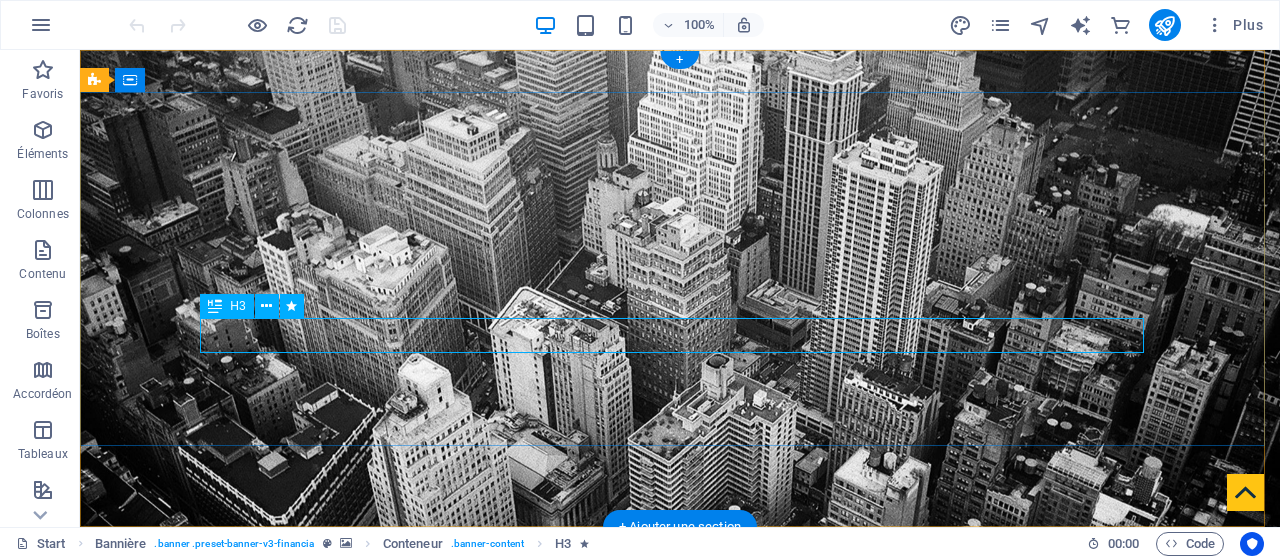 click on "Finance Service in [CITY], [STATE]" at bounding box center [680, 931] 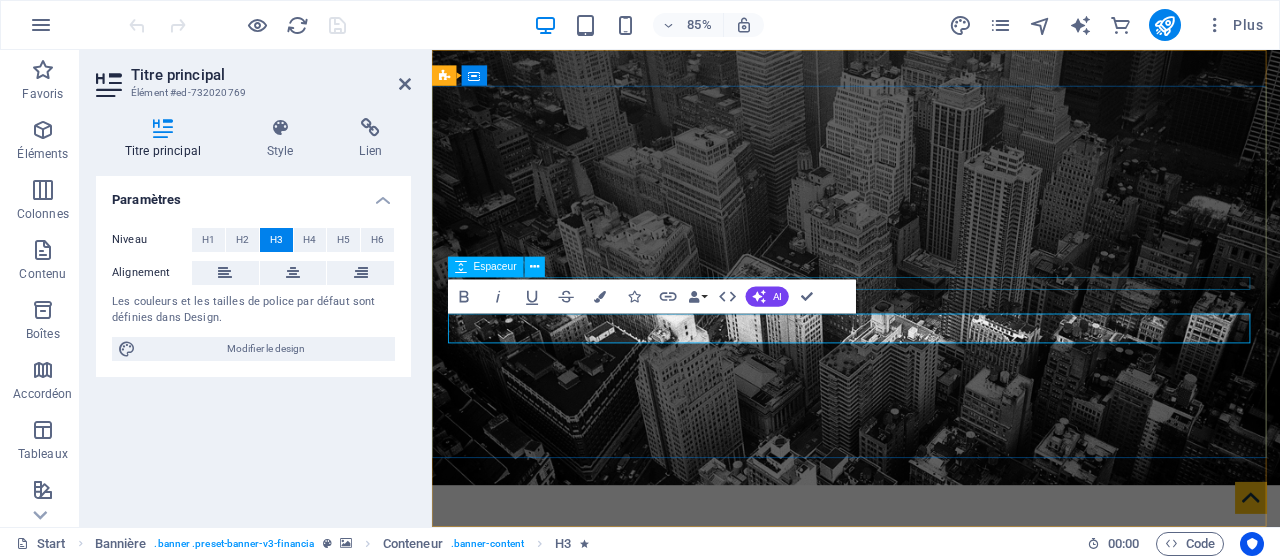 click at bounding box center (931, 826) 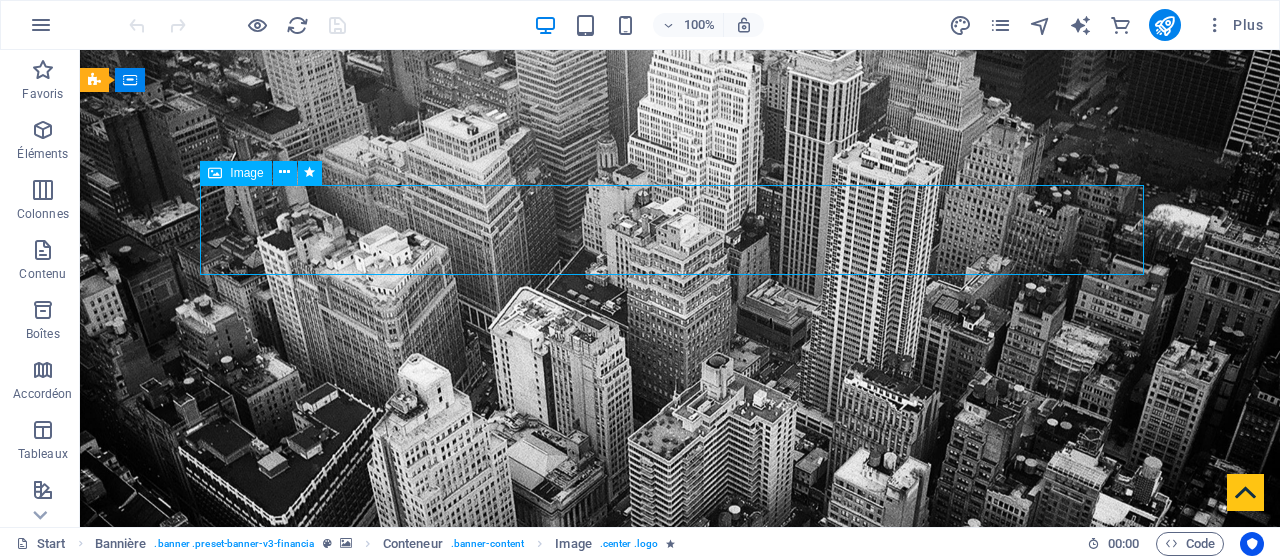 click at bounding box center (680, 826) 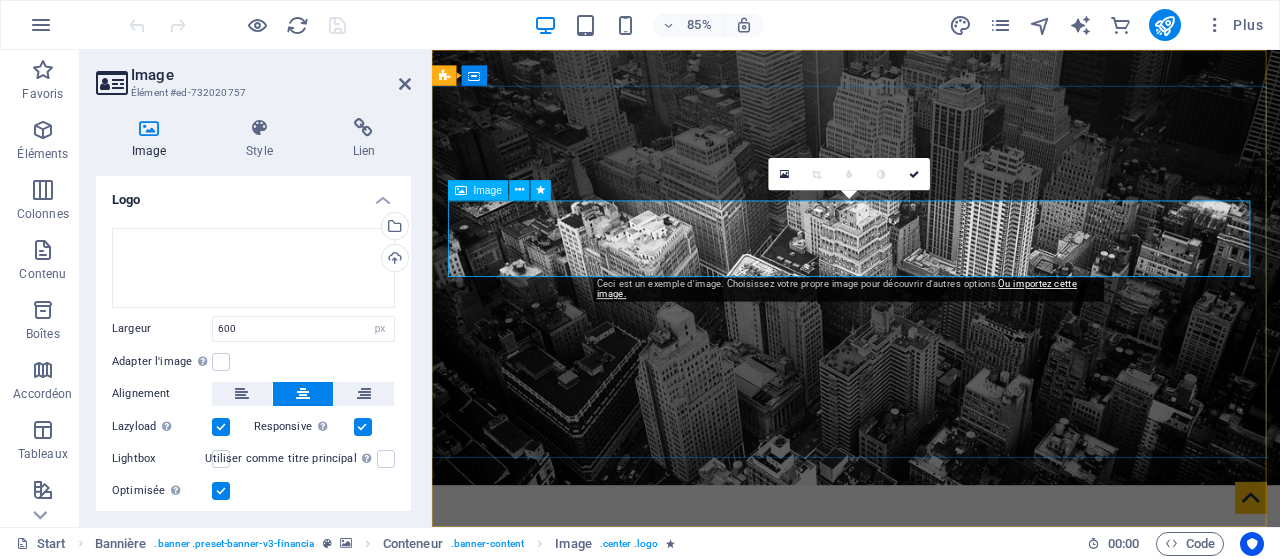 click at bounding box center [931, 826] 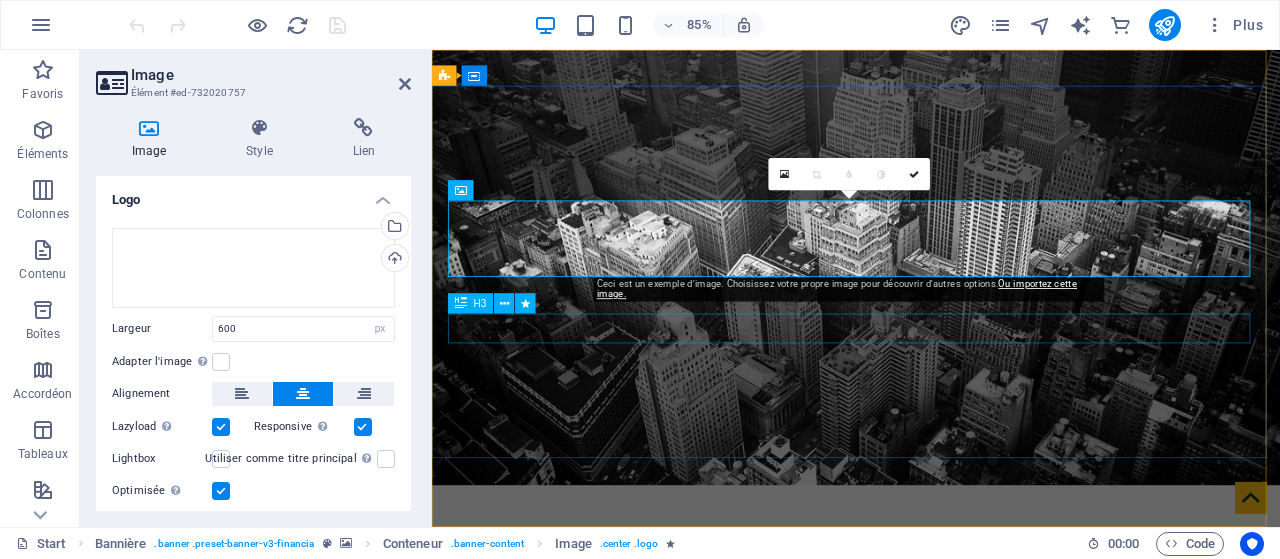 click on "Finance Service in [CITY], [STATE]" at bounding box center [931, 931] 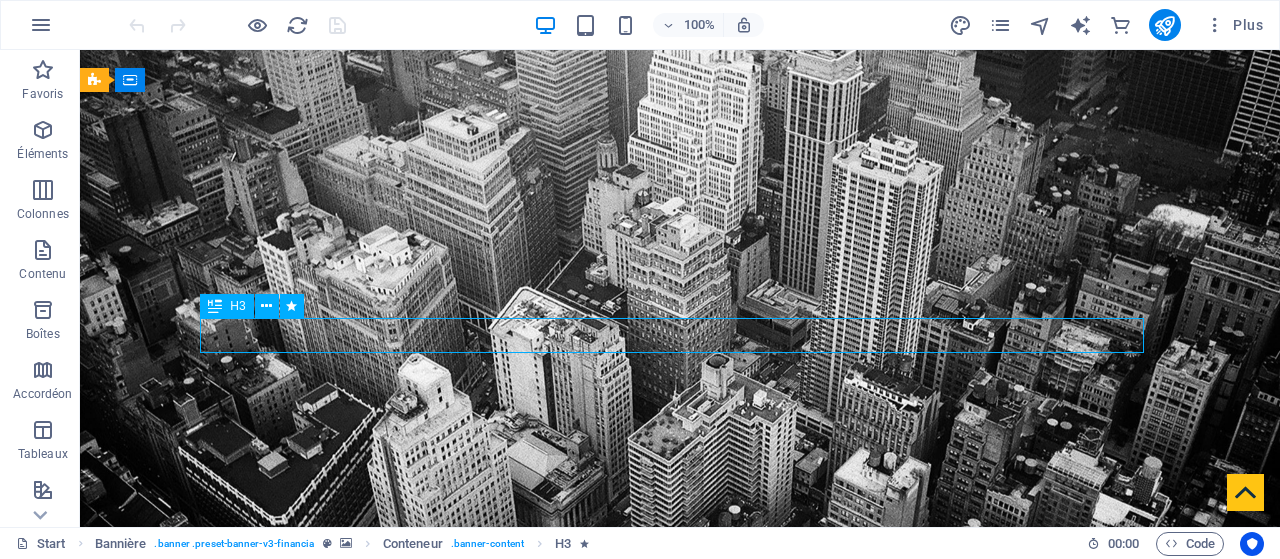 click on "Finance Service in [CITY], [STATE]" at bounding box center [680, 931] 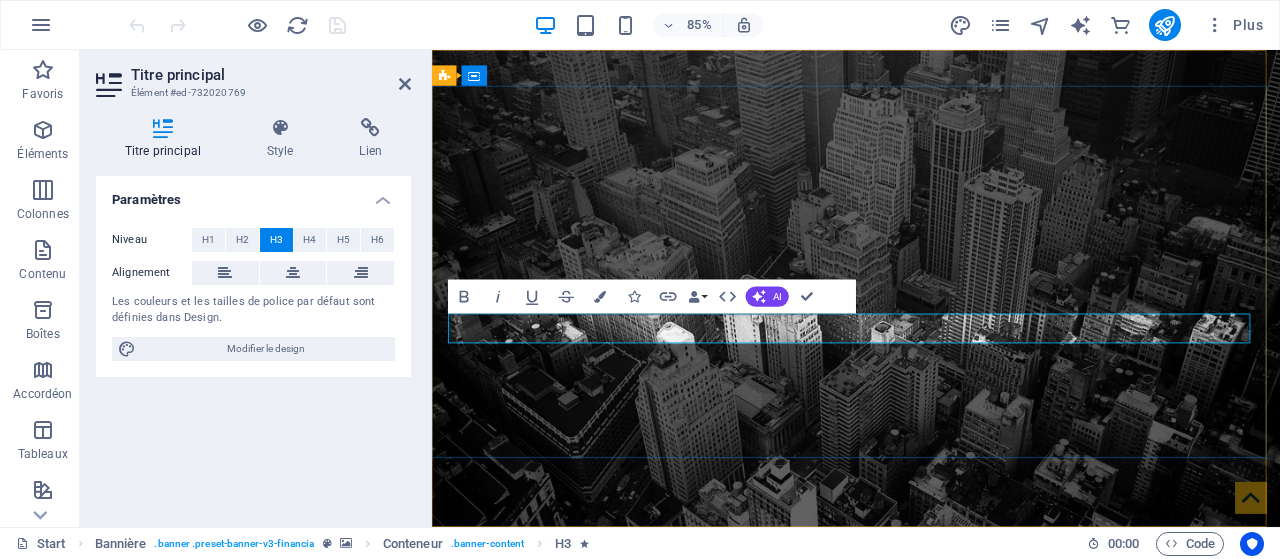 type 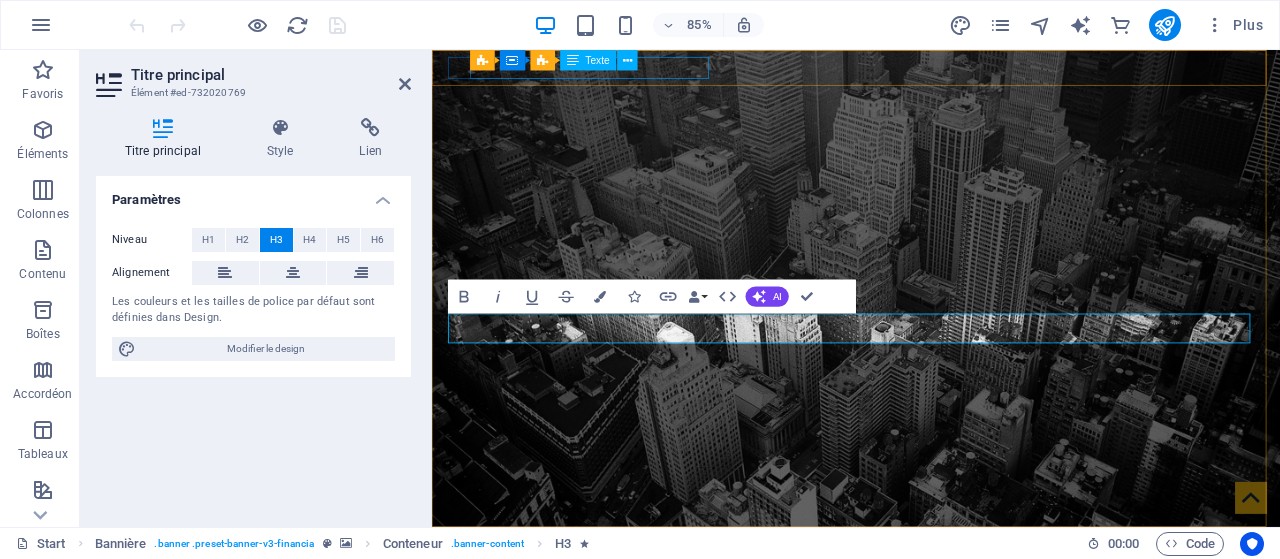 click on "[NUMBER] [STREET] , [CITY], [STATE] [POSTAL_CODE]" at bounding box center (923, 648) 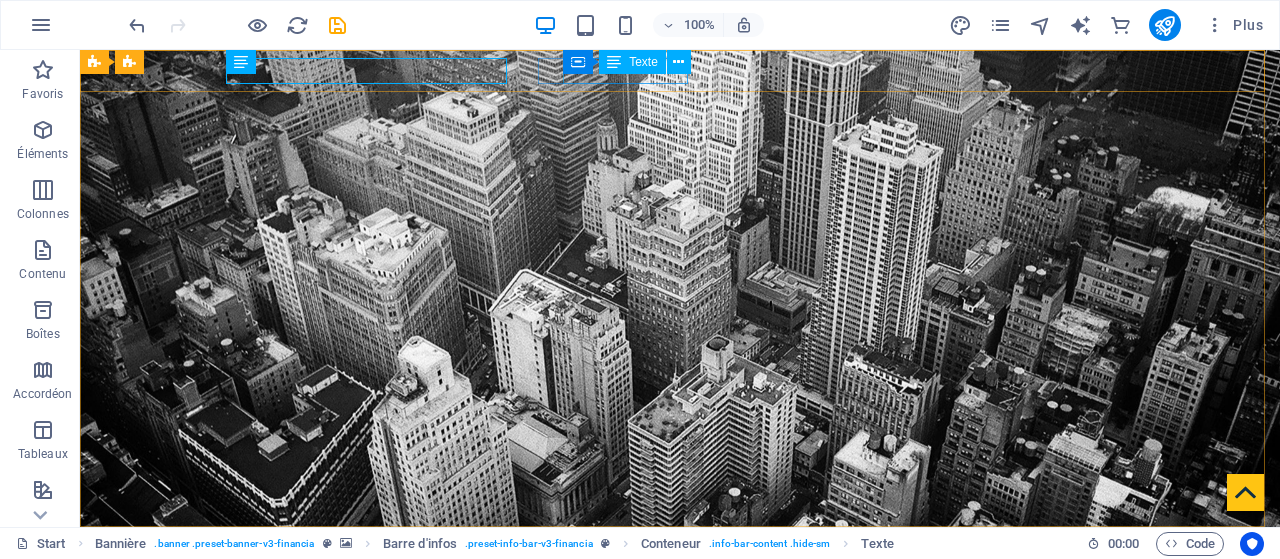 click at bounding box center [678, 62] 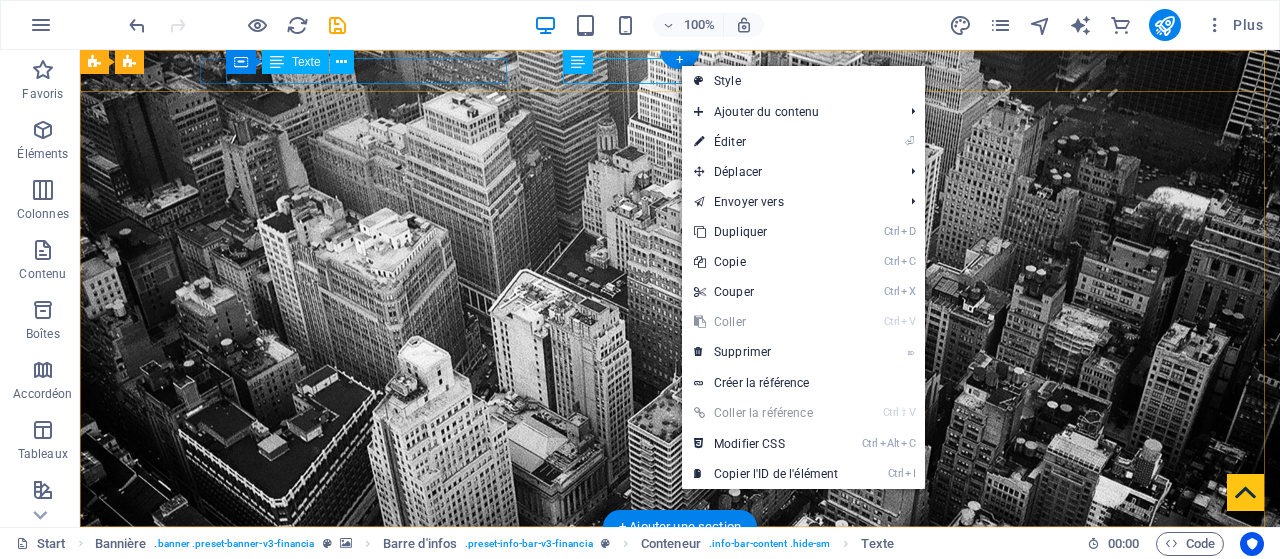 click on "[NUMBER] [STREET] , [CITY], [STATE] [POSTAL_CODE]" at bounding box center [672, 564] 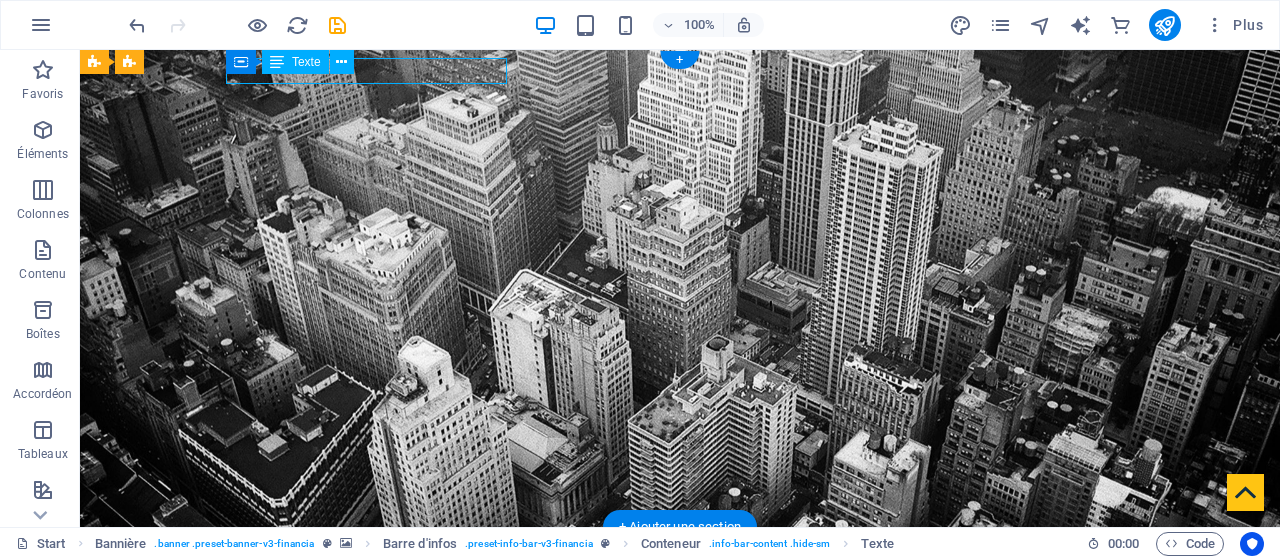 click on "[NUMBER] [STREET] , [CITY], [STATE] [POSTAL_CODE]" at bounding box center [672, 564] 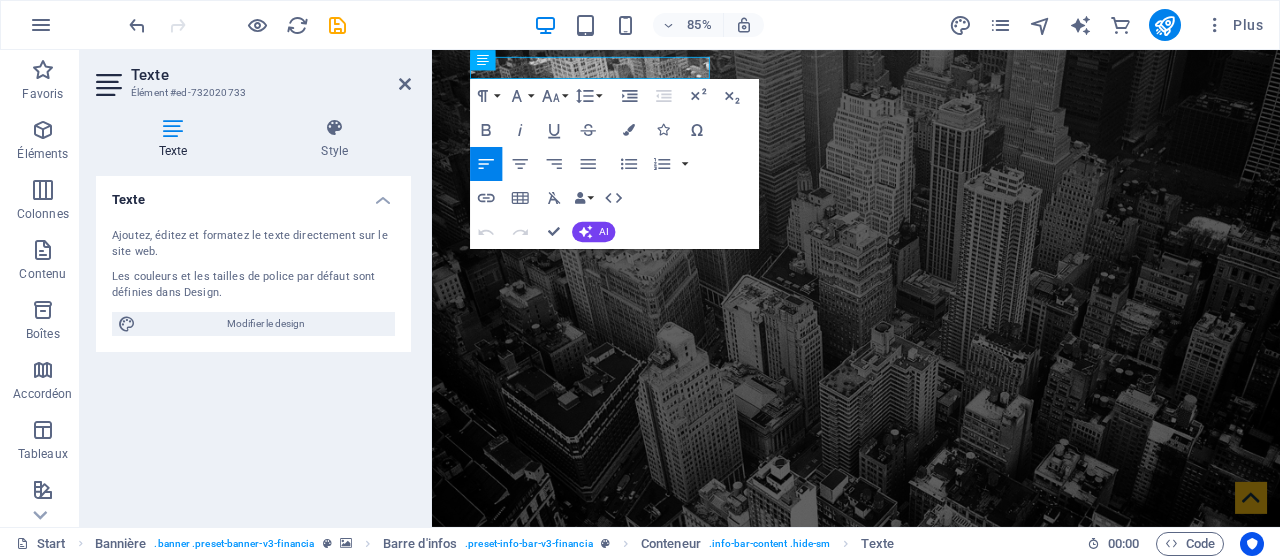 type 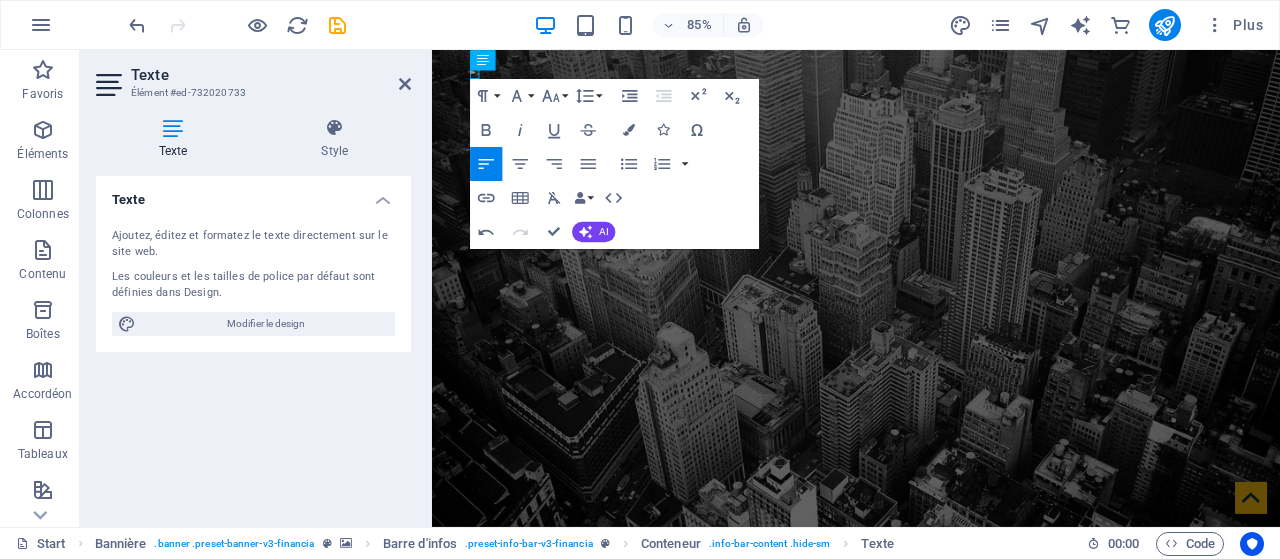 scroll, scrollTop: 0, scrollLeft: 0, axis: both 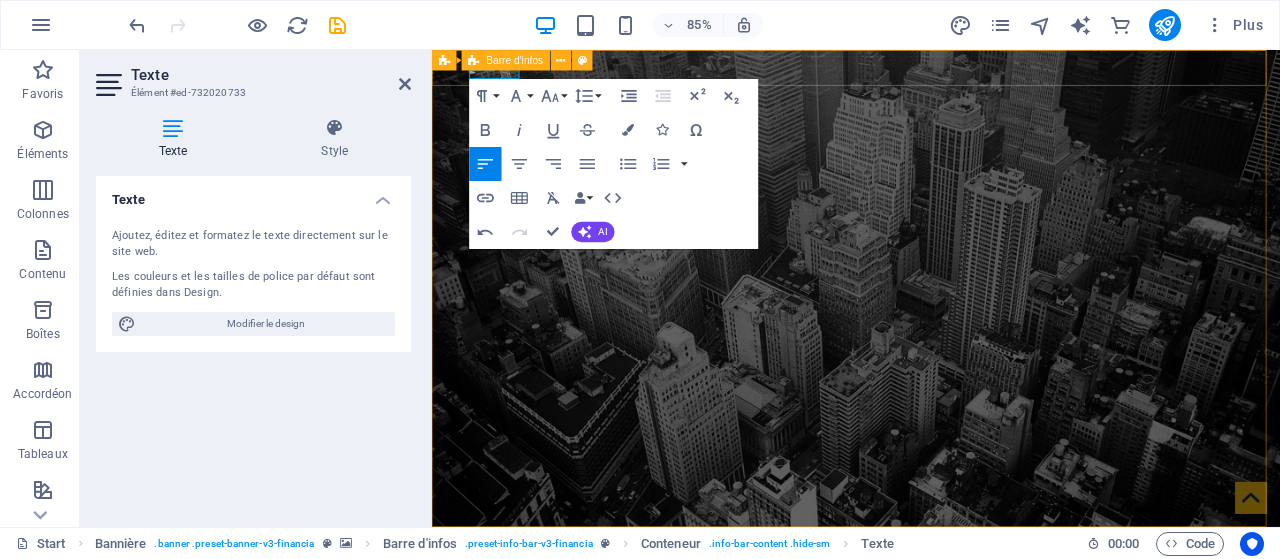 click on "[CITY] [PHONE] [EMAIL]" at bounding box center (931, 680) 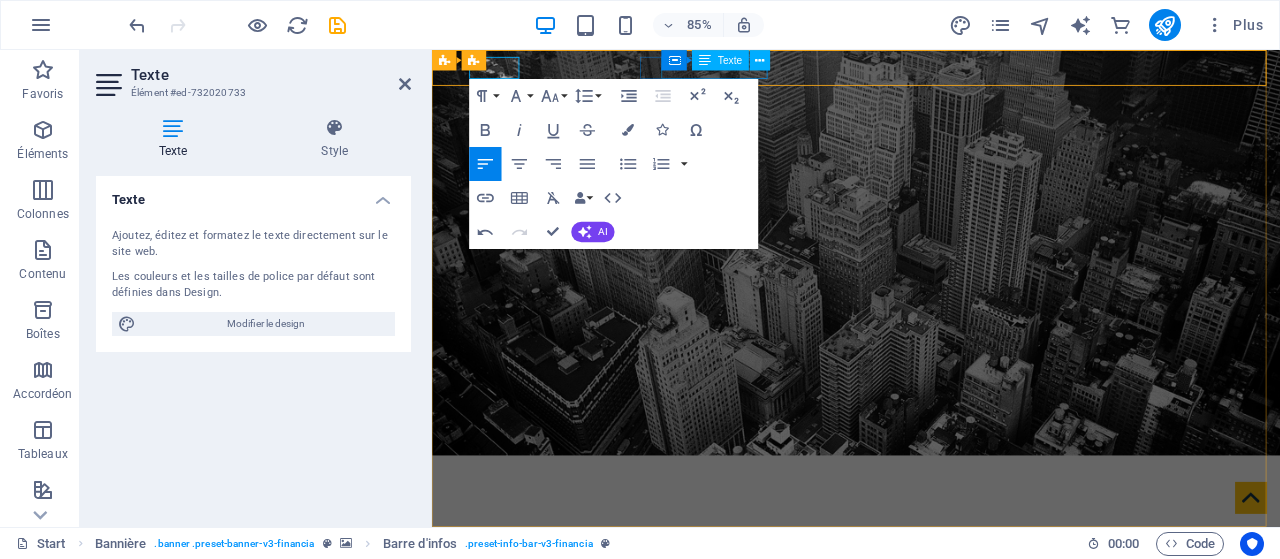 scroll, scrollTop: 0, scrollLeft: 0, axis: both 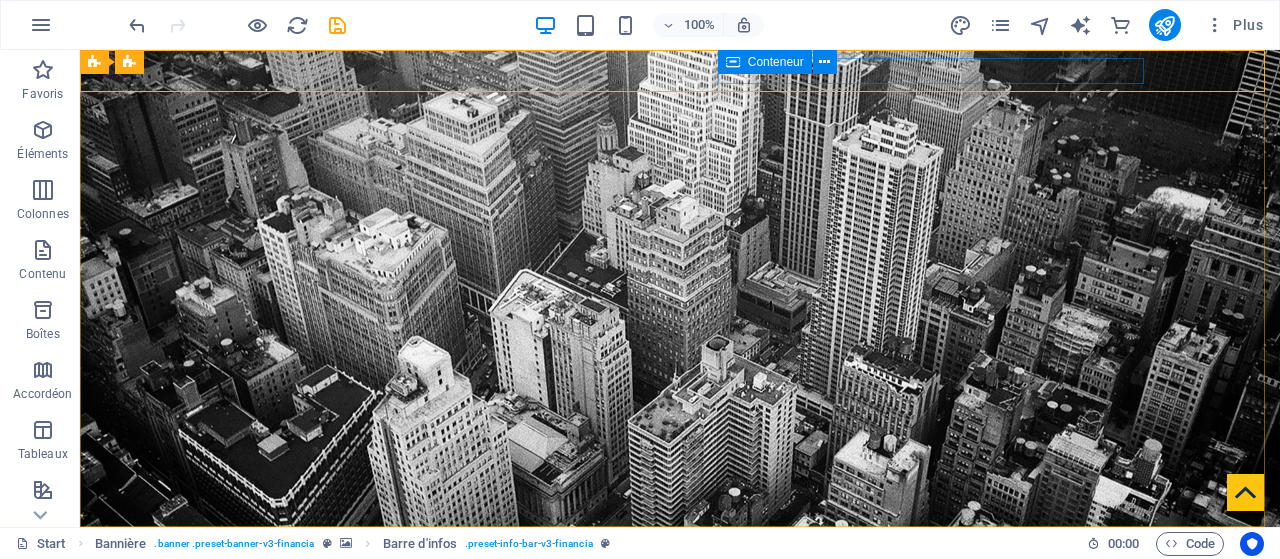 click on "Conteneur" at bounding box center [765, 62] 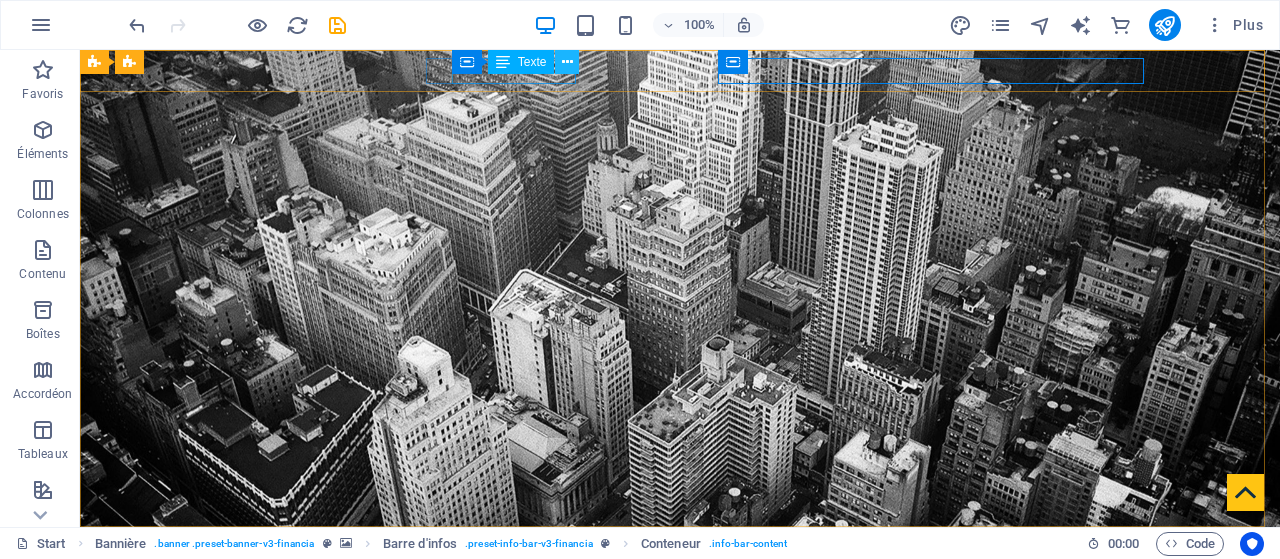click at bounding box center (567, 62) 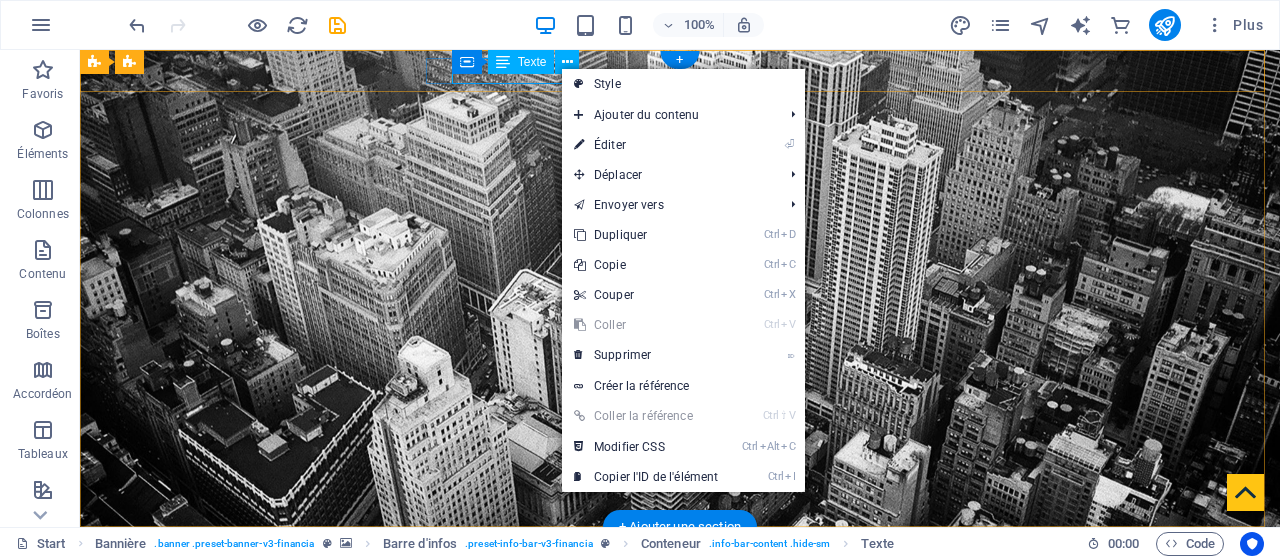 click on "+1-123-456-7890" at bounding box center [672, 606] 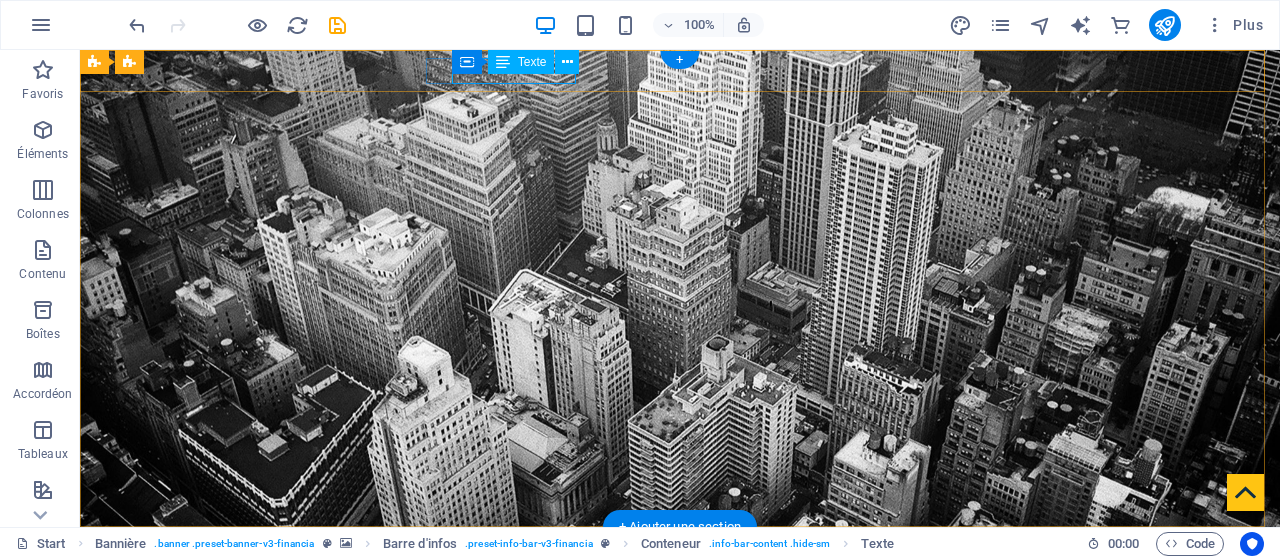 click on "+1-123-456-7890" at bounding box center [672, 606] 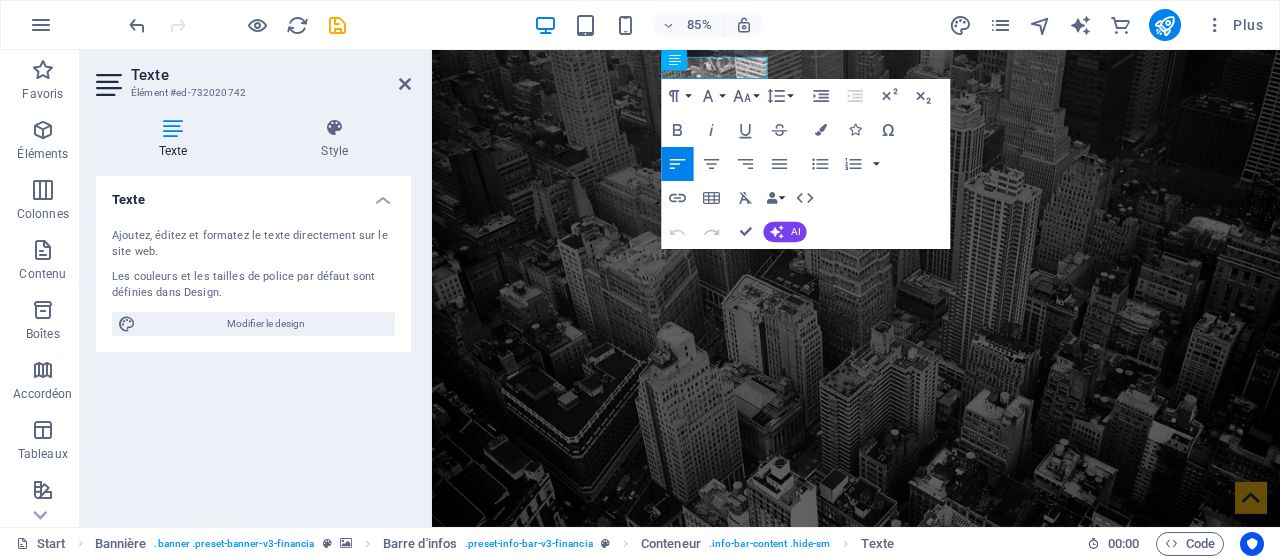 type 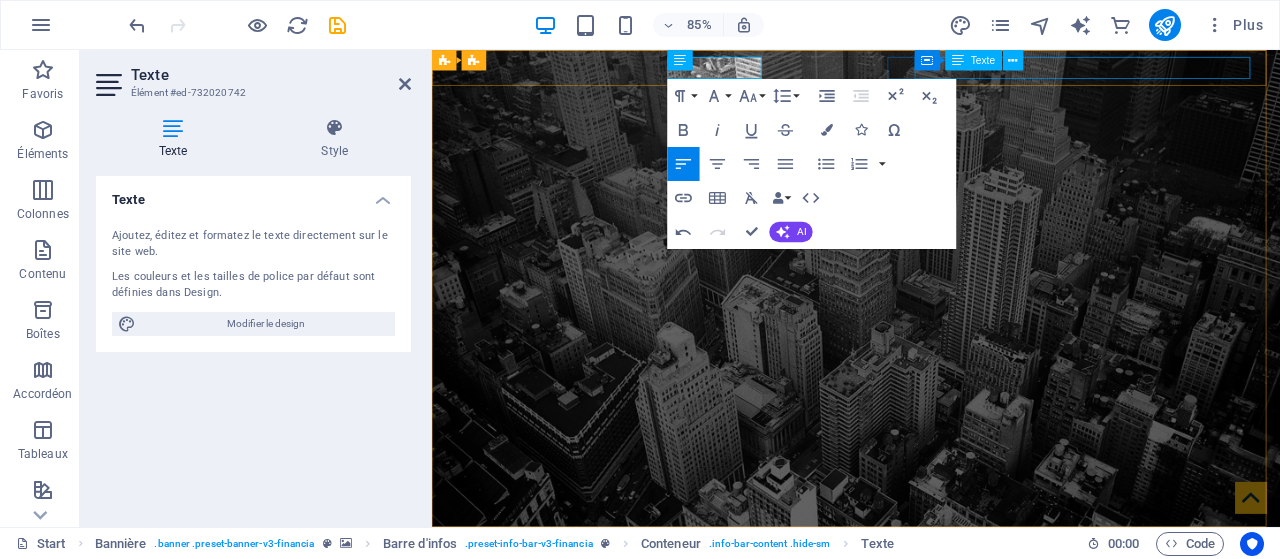 click on "[EMAIL]" at bounding box center (934, 729) 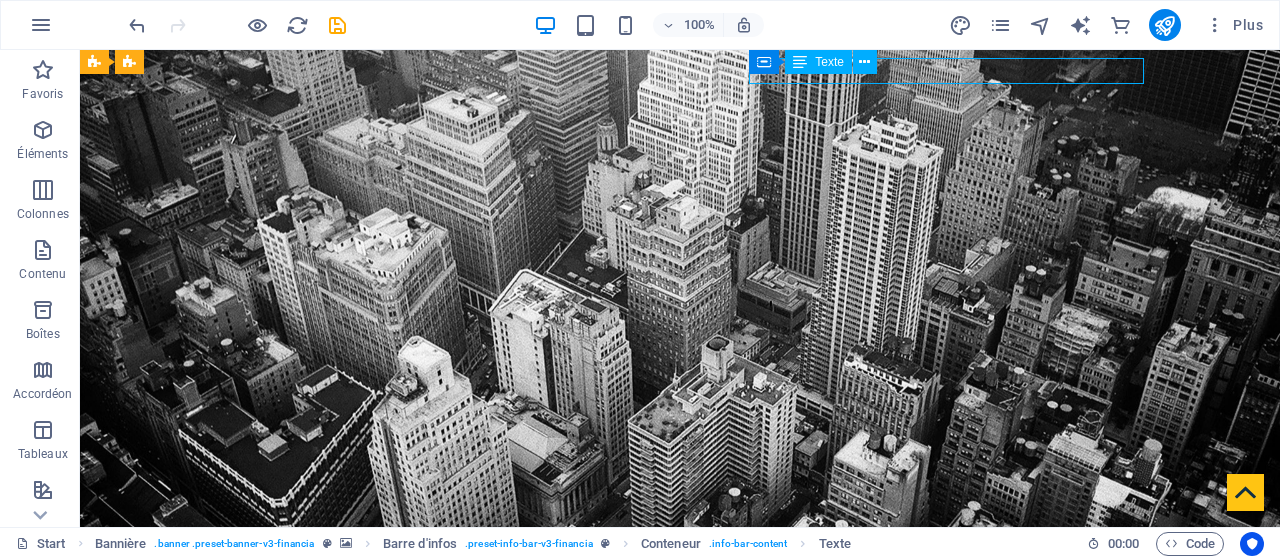 click on "[EMAIL]" at bounding box center [683, 645] 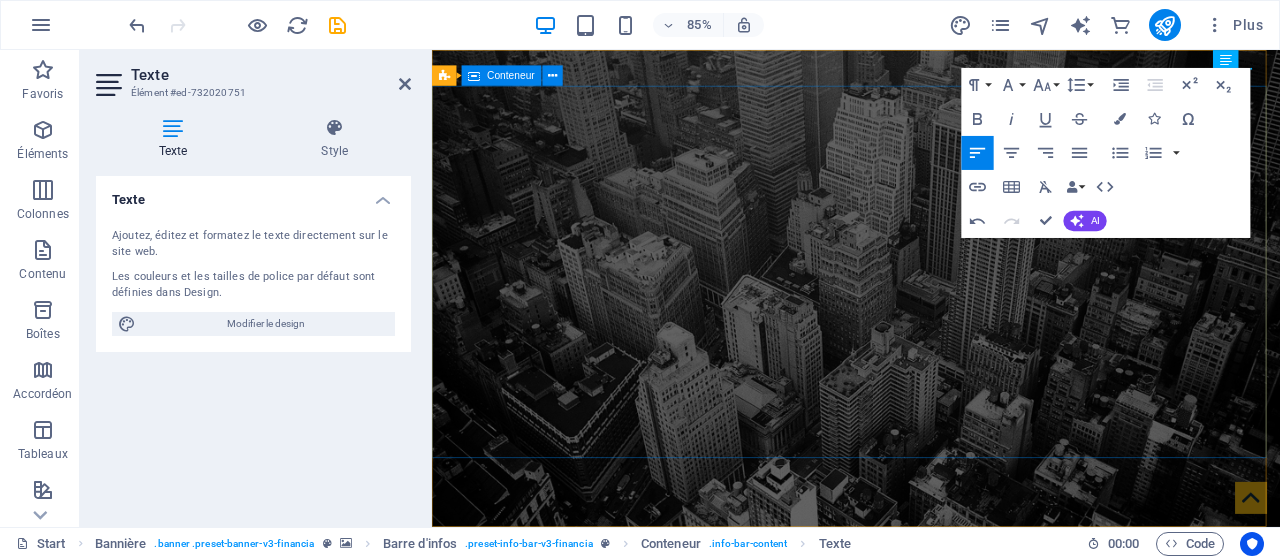 click on "En cours de construction" at bounding box center (931, 888) 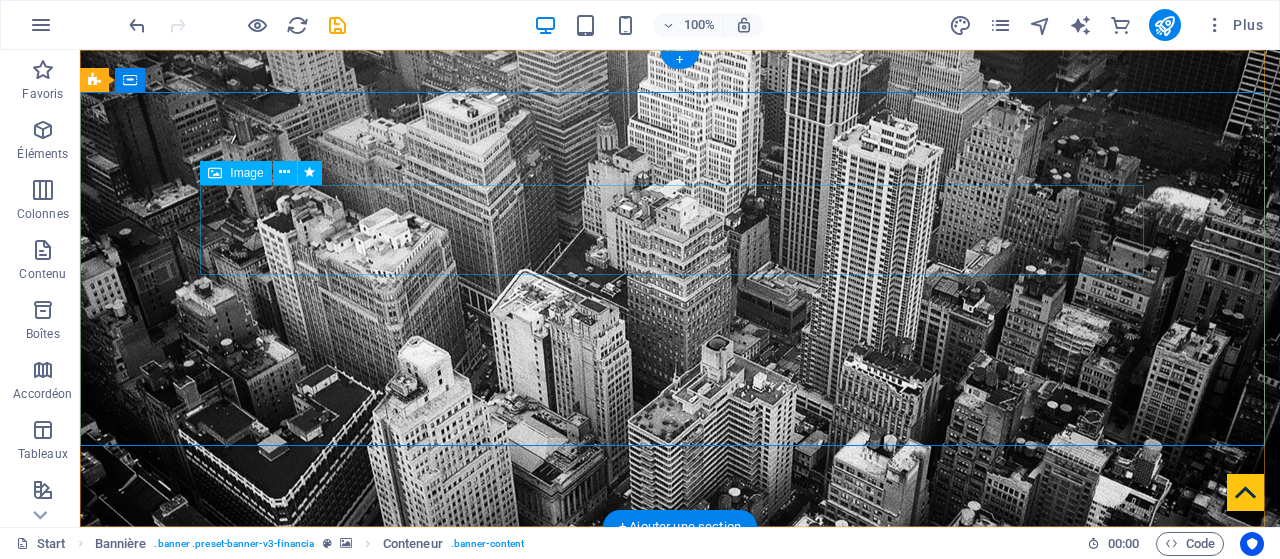 click at bounding box center (680, 765) 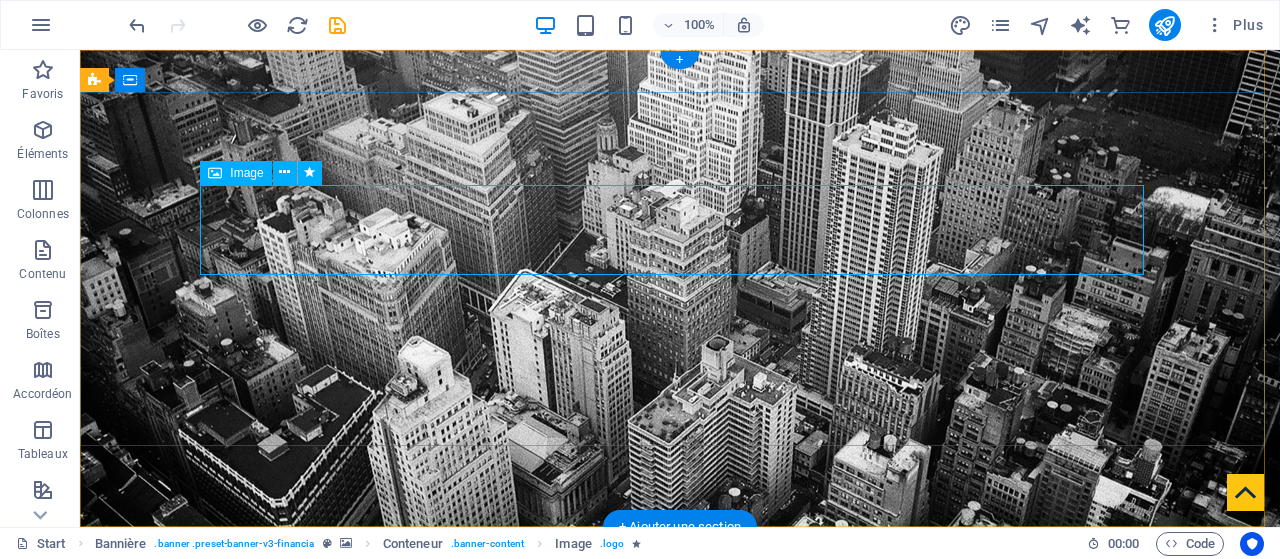 click at bounding box center (680, 765) 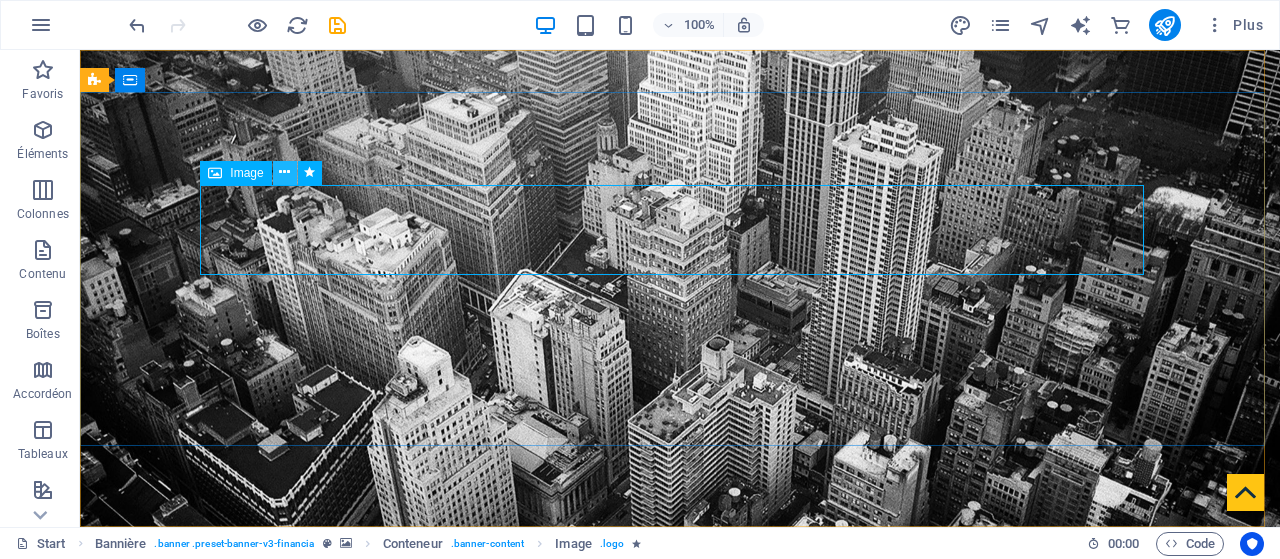 click at bounding box center (284, 172) 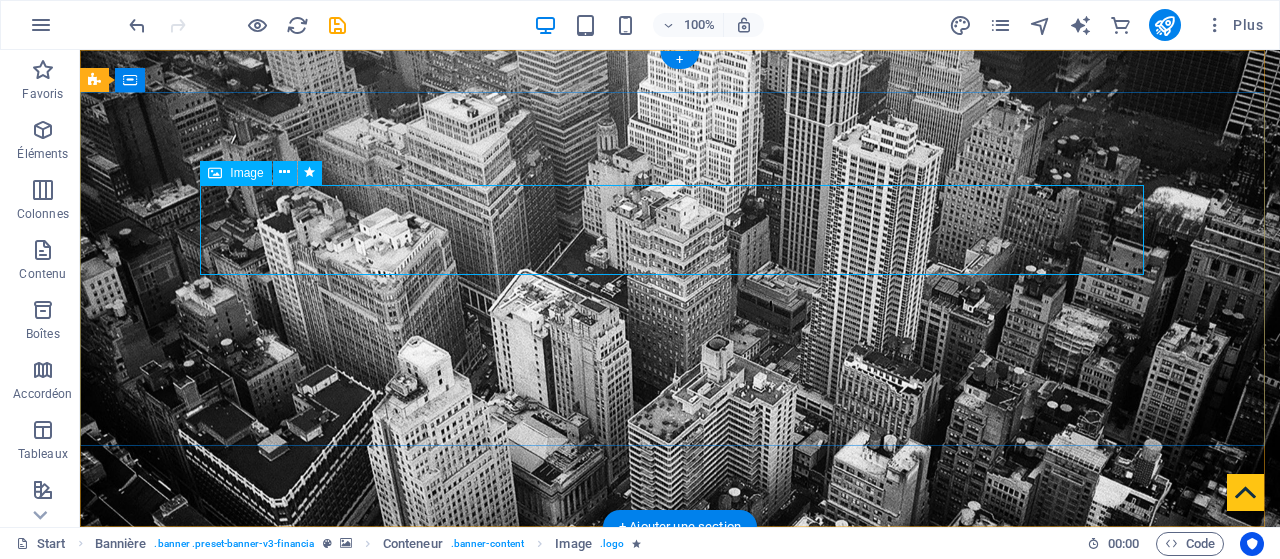 click at bounding box center [680, 765] 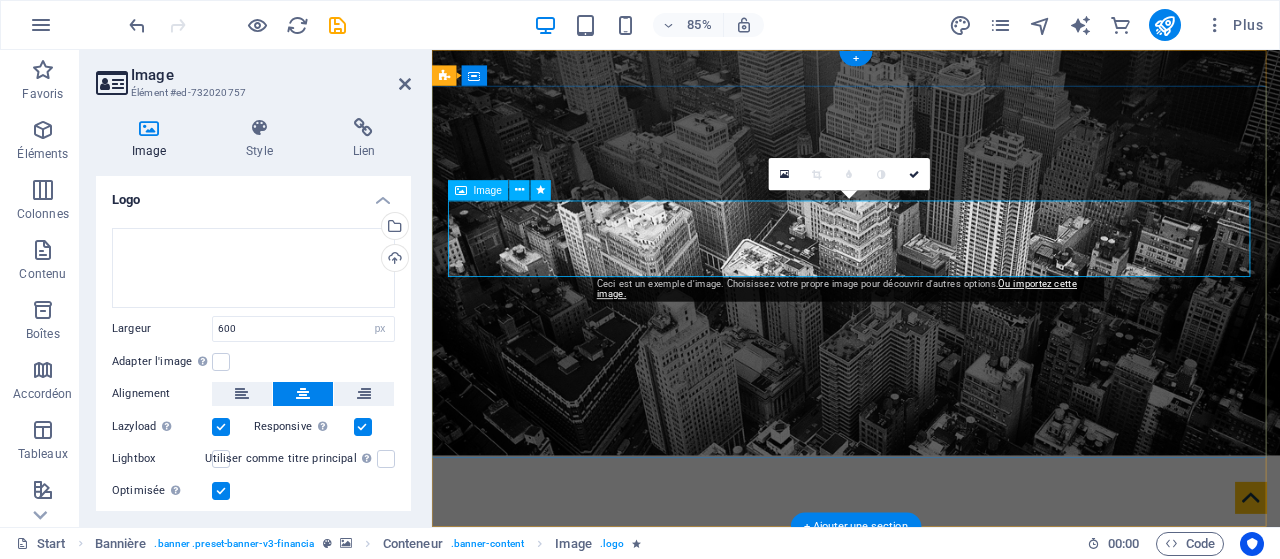 click at bounding box center [931, 765] 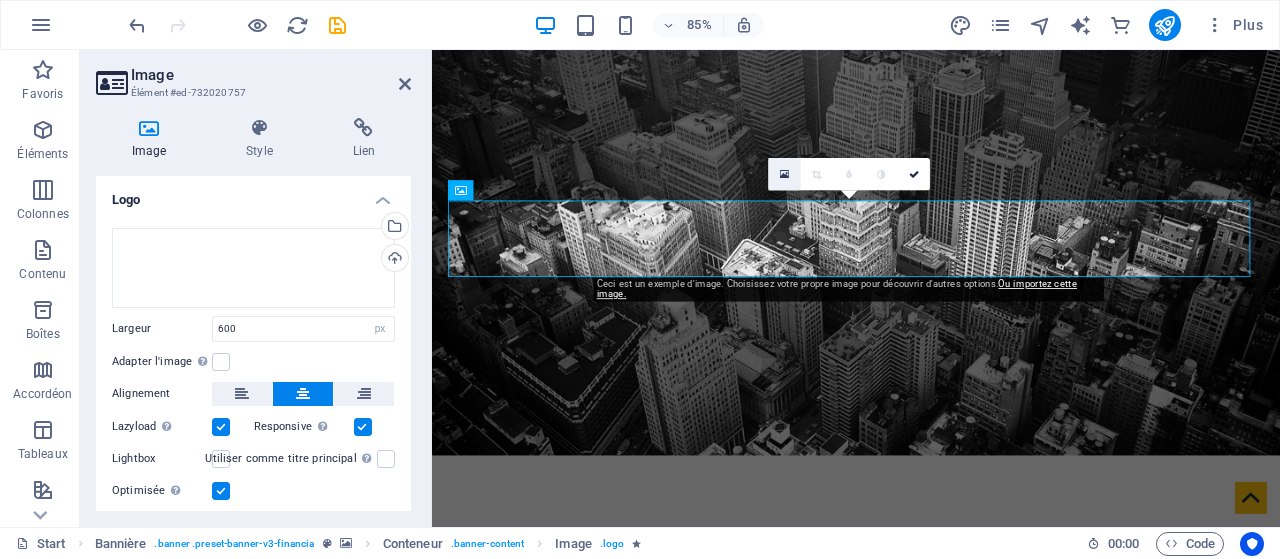 click at bounding box center [784, 174] 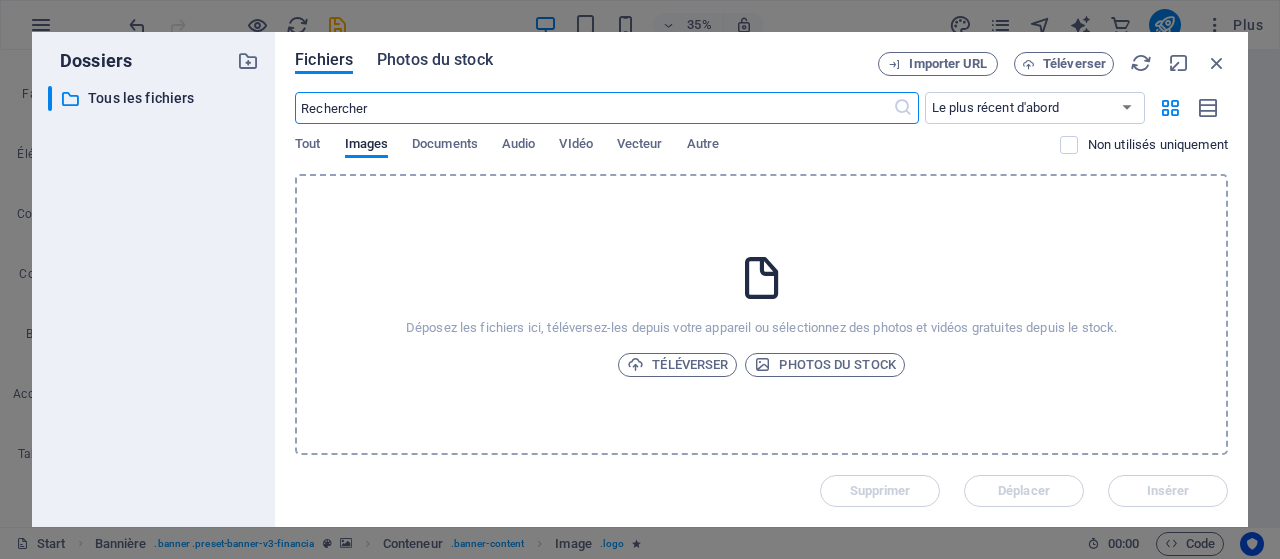 click on "Photos du stock" at bounding box center (435, 60) 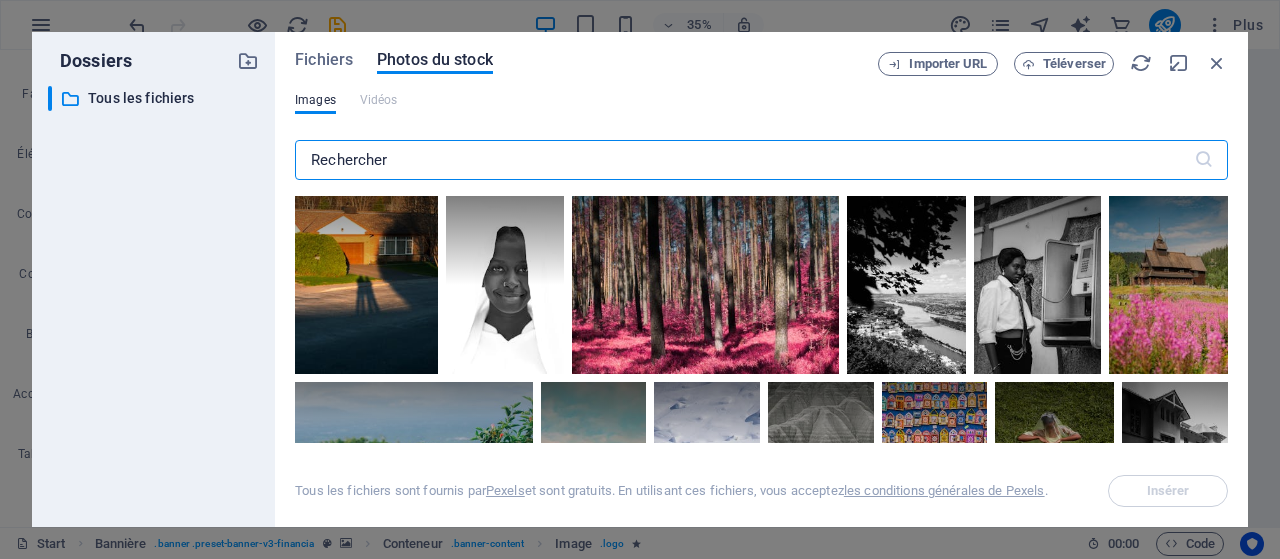 click on "Titre SEO Titre du site web. Optez pour un titre qui se démarque dans les résultats des moteurs de recherche. AI abilitymanagement.ma 204 / 580 Px Slogan Le slogan de votre site web. AI [CITY], [STATE] 147 / 580 Px Mots-clés SEO Liste de mots-clés séparés par des virgules et représentant votre site web. AI financial advisor, finance, financial consulting, accounting, investment, financial strategy, financial planning, investment strategies, business consulting, consulting, financial services, abilitymanagement.ma, [CITY], [STATE] Description SEO Décrit le contenu de votre site web. C'est essentiel pour les moteurs de recherche et le SEO ! AI abilitymanagement.ma 144 / 990 Px Aperçu Tél. portable Bureau www.example.com abilitymanagement.ma - [CITY], [STATE] abilitymanagement.ma Paramètres Noindex Indiquez aux moteurs de recherche d'exclure ce site web des résultats de recherche. Responsive Détermine si le site web doit être responsive selon la résolution de l'écran. Balises Meta" at bounding box center [761, 279] 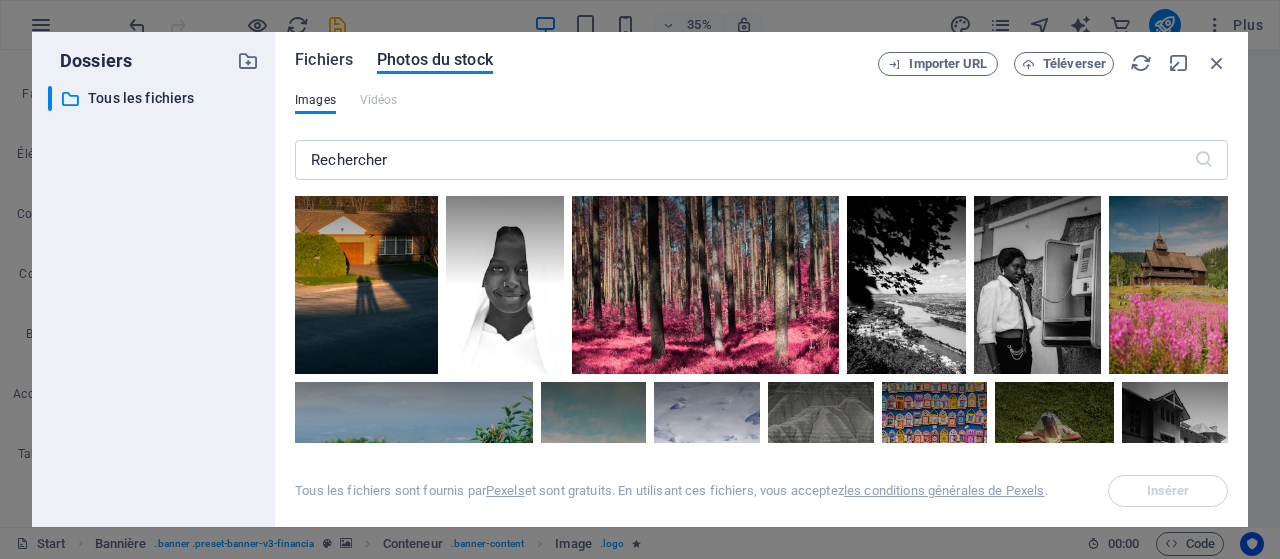 click on "Fichiers" at bounding box center [324, 60] 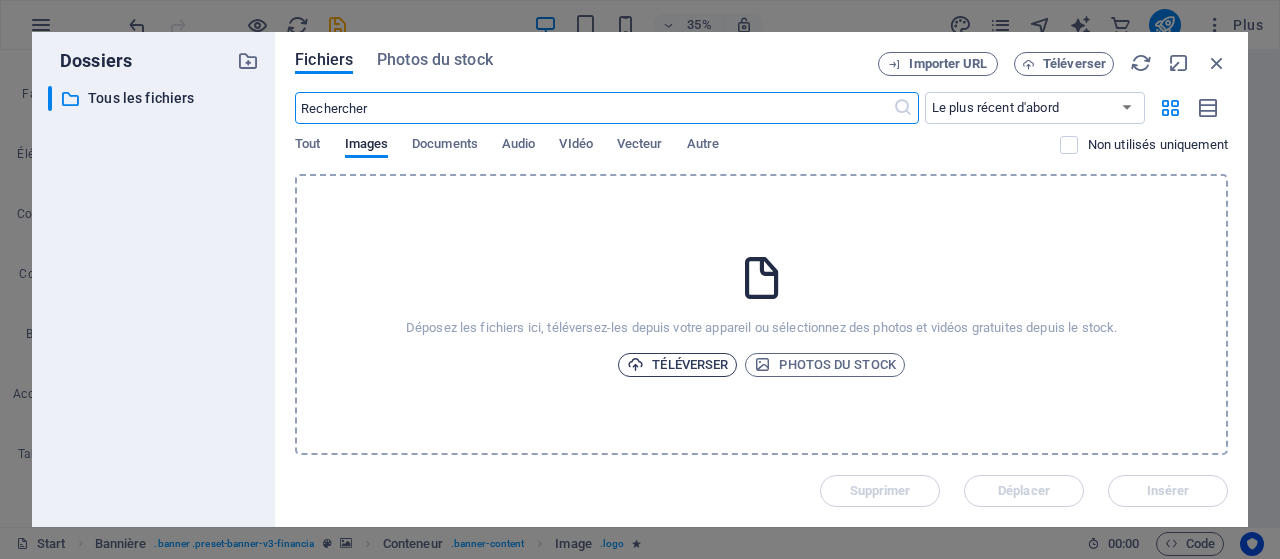 click on "Téléverser" at bounding box center (677, 365) 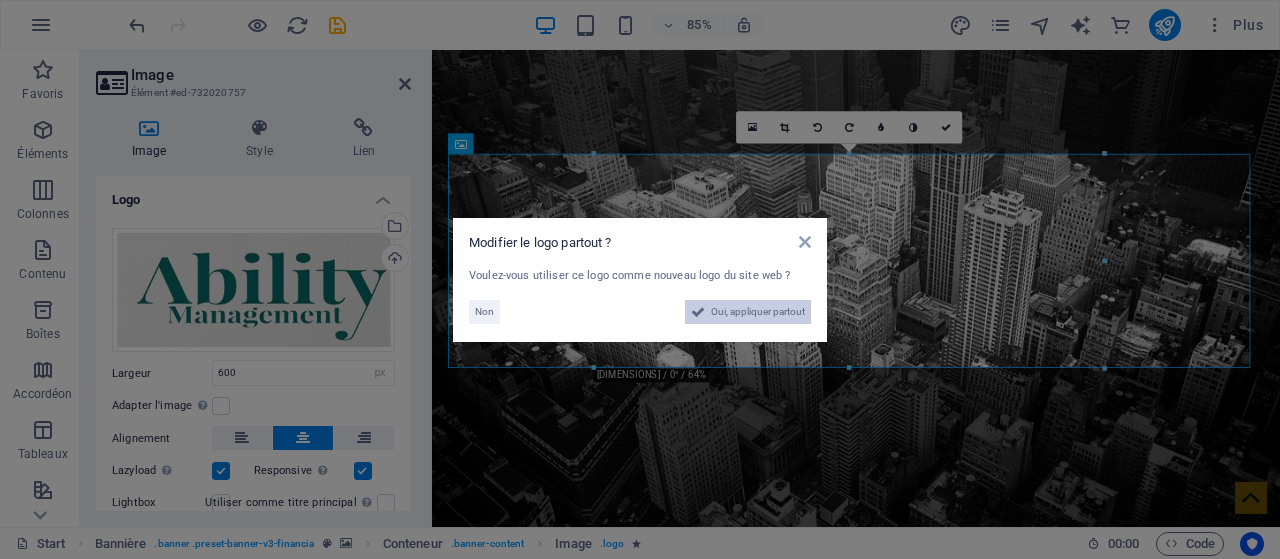 click on "Oui, appliquer partout" at bounding box center [758, 312] 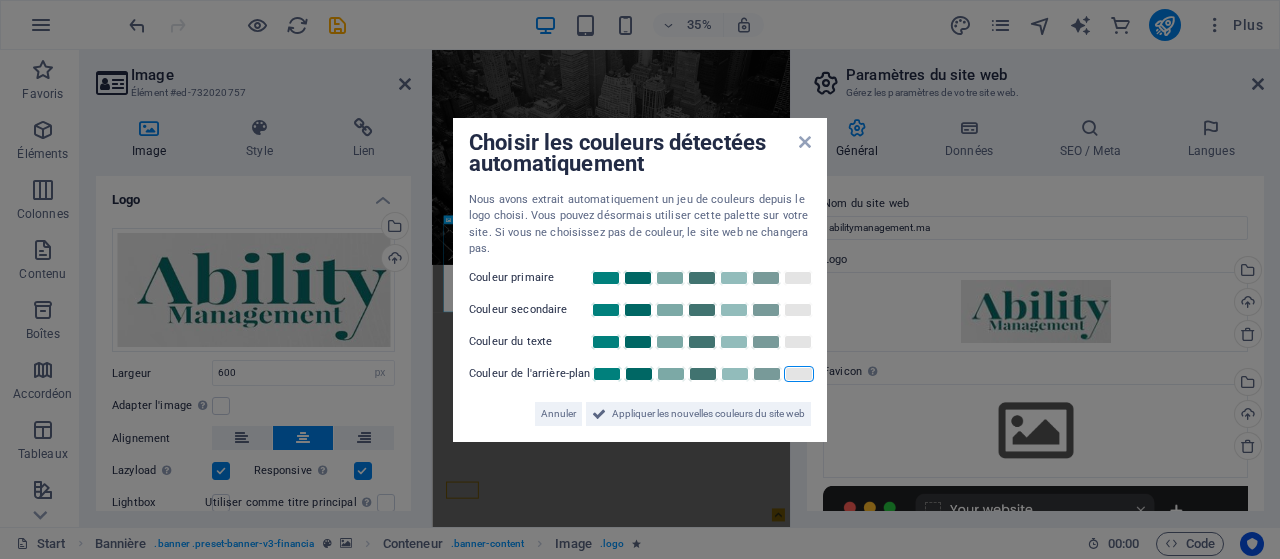 click at bounding box center (799, 374) 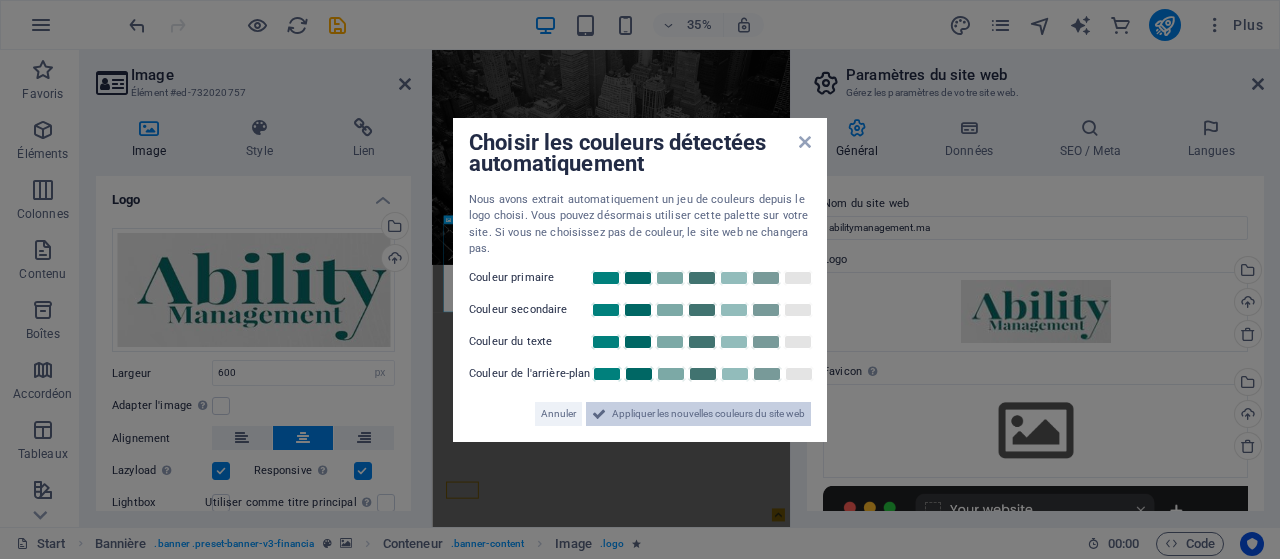 click on "Appliquer les nouvelles couleurs du site web" at bounding box center (708, 414) 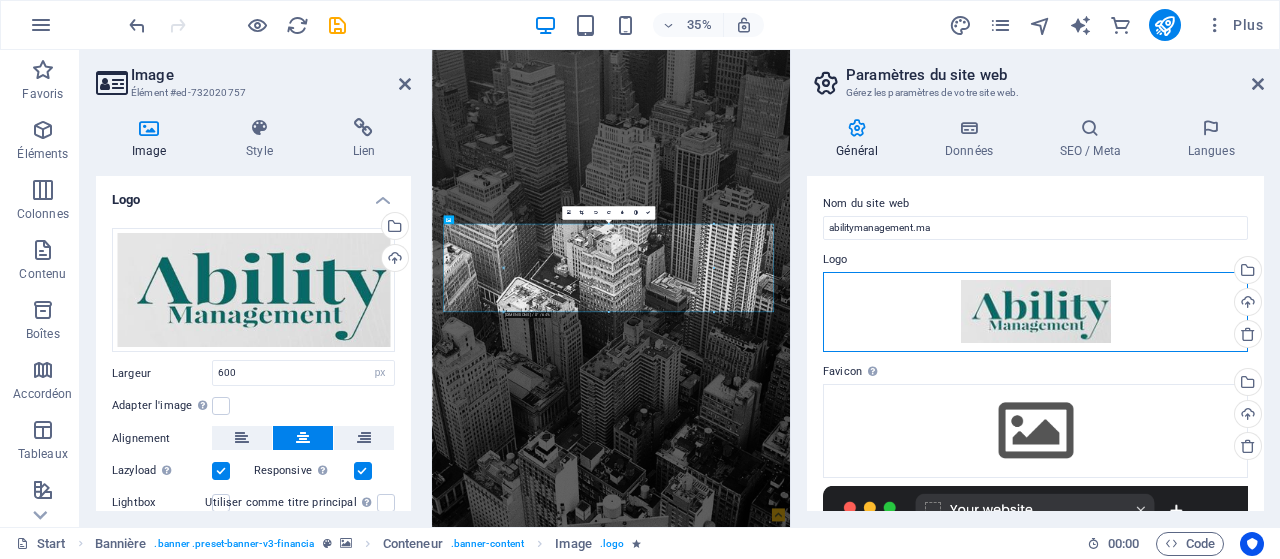 click on "Glissez les fichiers ici, cliquez pour choisir les fichiers ou  sélectionnez les fichiers depuis Fichiers ou depuis notre stock gratuit de photos et de vidéos" at bounding box center (1035, 312) 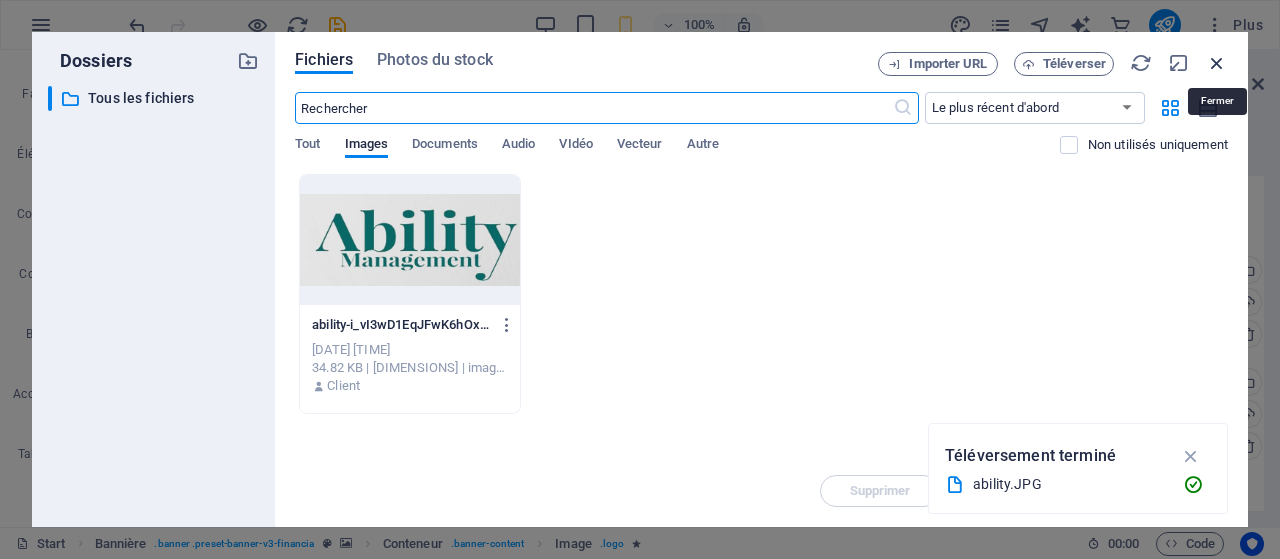 click at bounding box center [1217, 63] 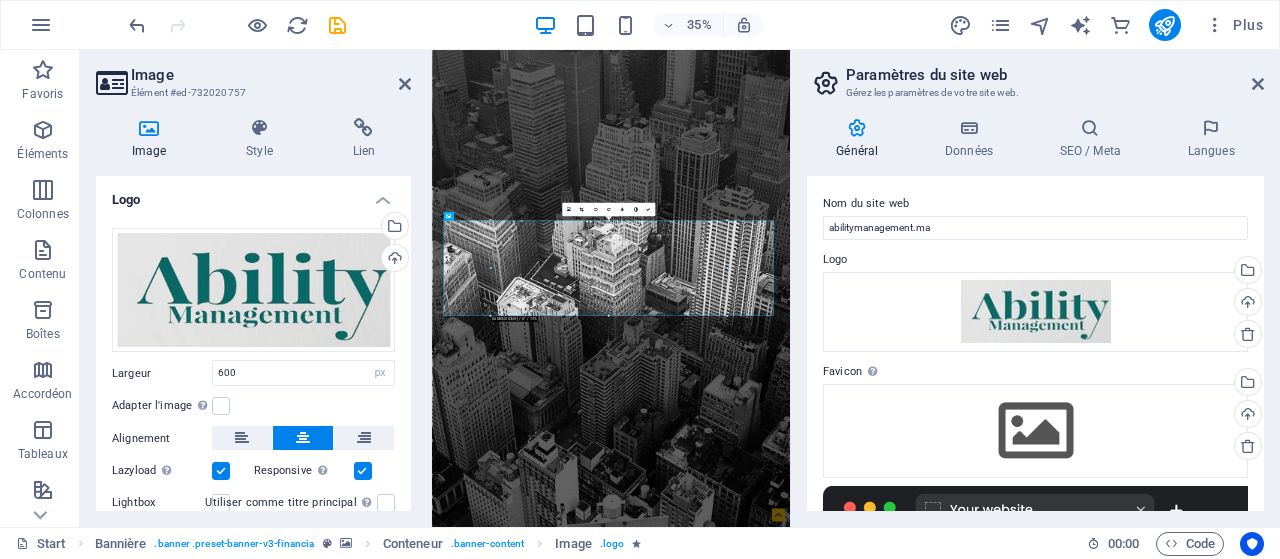 drag, startPoint x: 712, startPoint y: 309, endPoint x: 1011, endPoint y: 745, distance: 528.67474 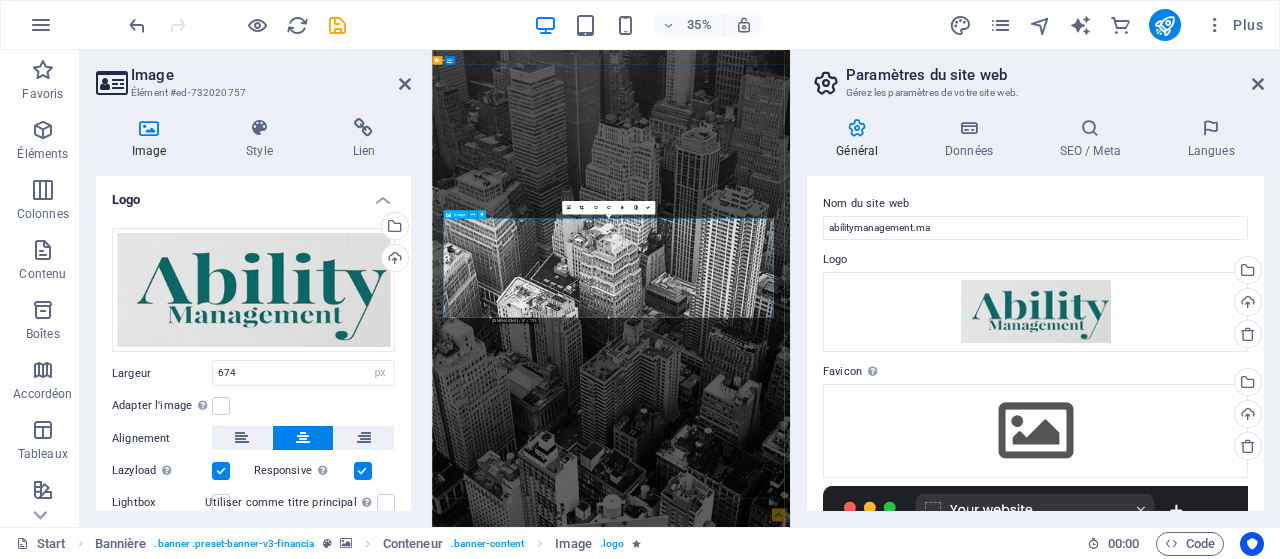 click at bounding box center (944, 1748) 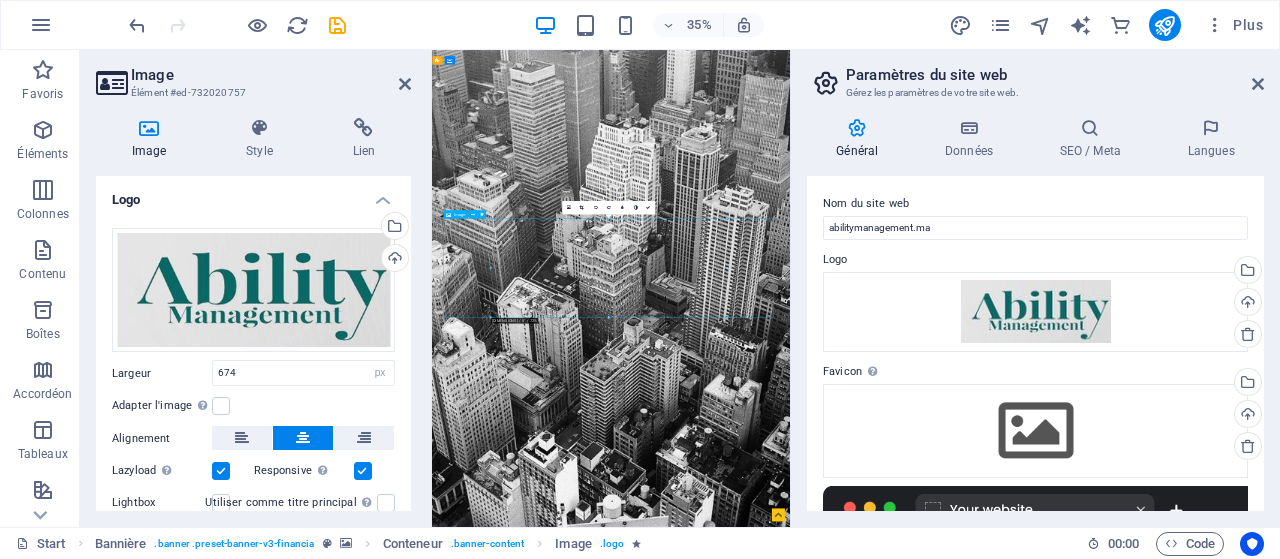 drag, startPoint x: 1403, startPoint y: 681, endPoint x: 1334, endPoint y: 708, distance: 74.094536 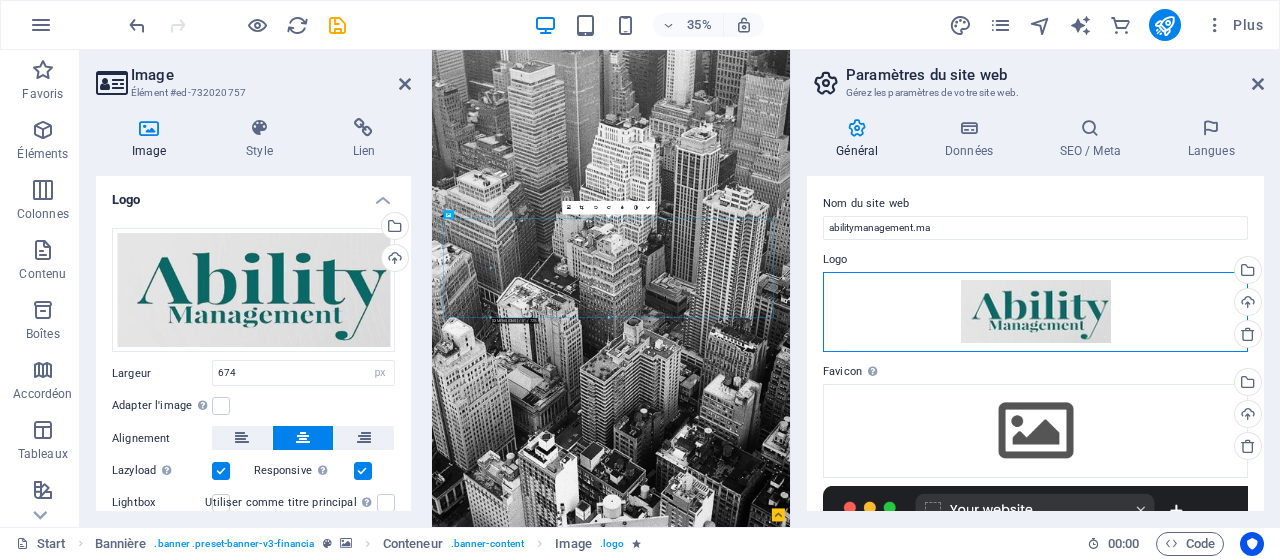 click on "Glissez les fichiers ici, cliquez pour choisir les fichiers ou  sélectionnez les fichiers depuis Fichiers ou depuis notre stock gratuit de photos et de vidéos" at bounding box center [1035, 312] 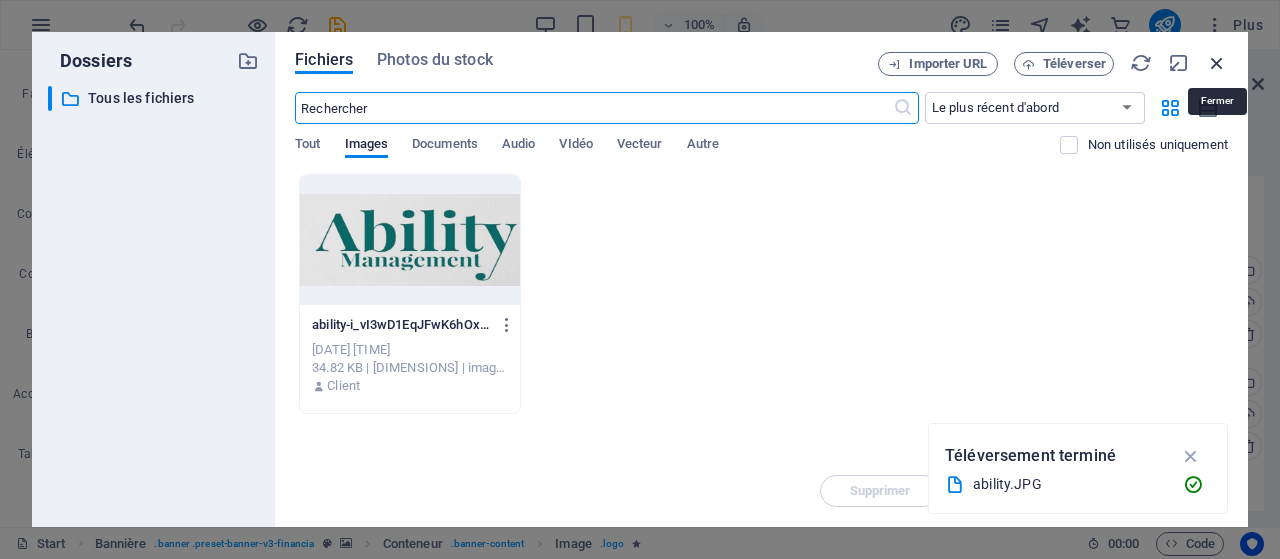 click at bounding box center (1217, 63) 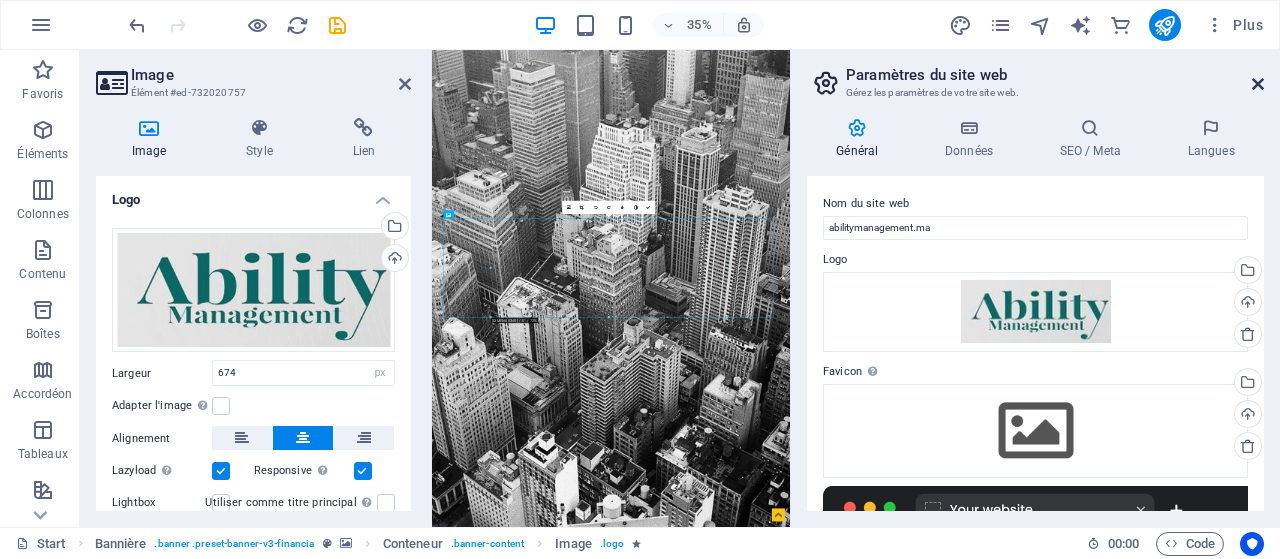 click at bounding box center [1258, 84] 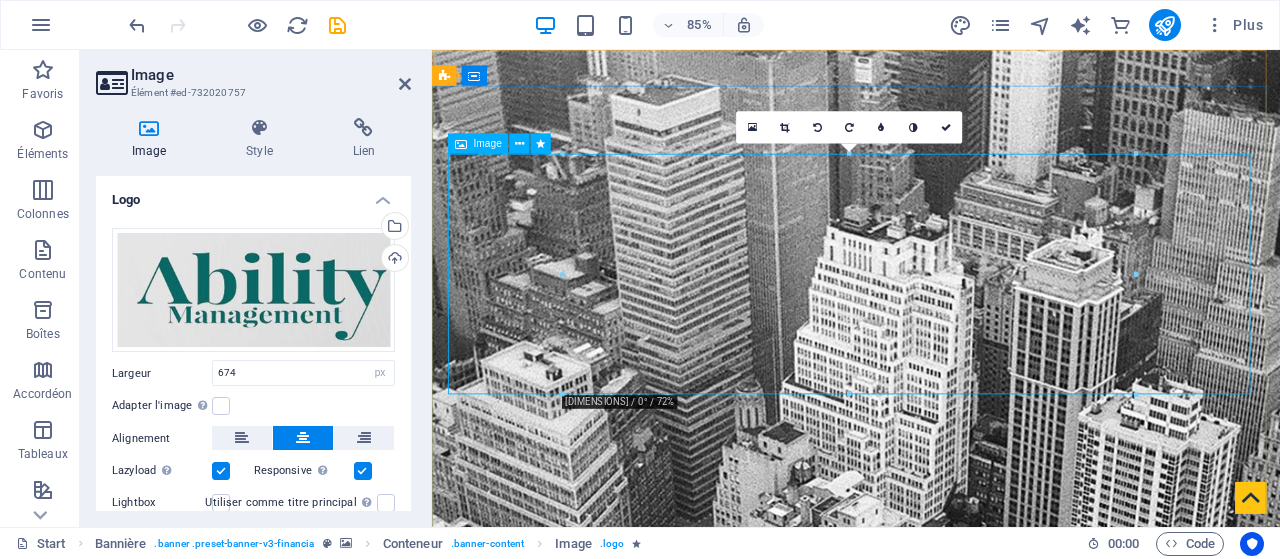 drag, startPoint x: 1276, startPoint y: 203, endPoint x: 910, endPoint y: 213, distance: 366.1366 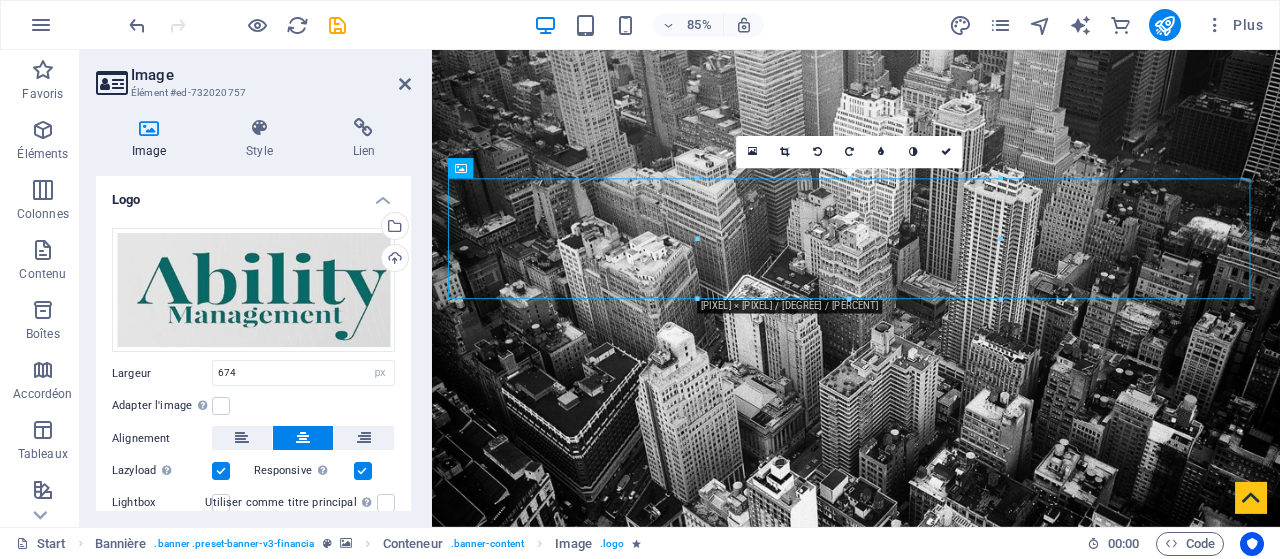 drag, startPoint x: 848, startPoint y: 395, endPoint x: 858, endPoint y: 254, distance: 141.35417 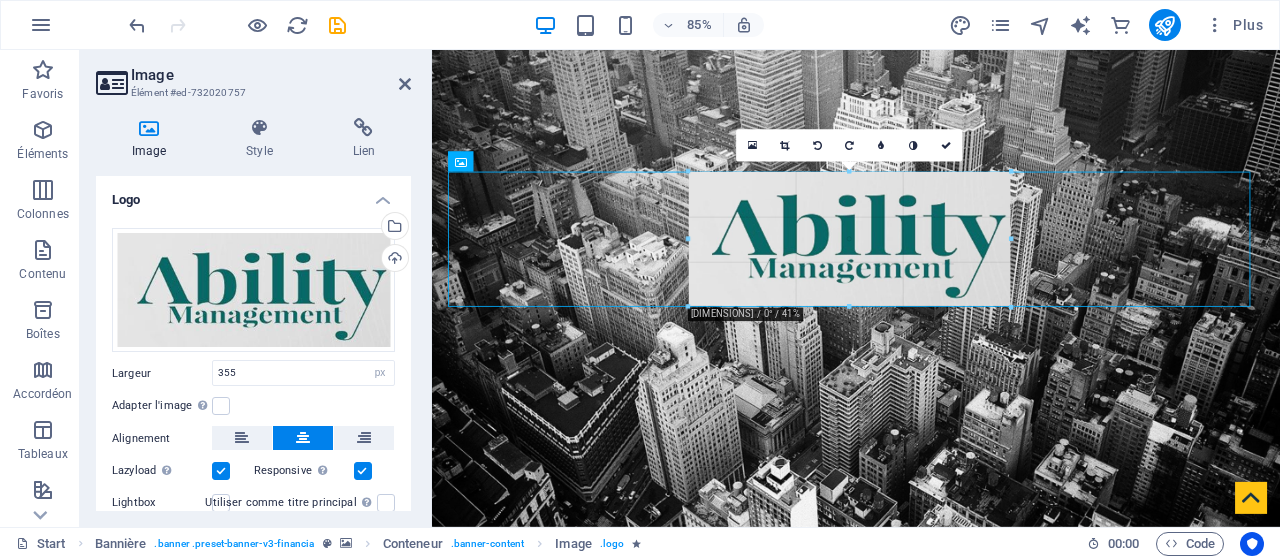 drag, startPoint x: 318, startPoint y: 217, endPoint x: 679, endPoint y: 241, distance: 361.7969 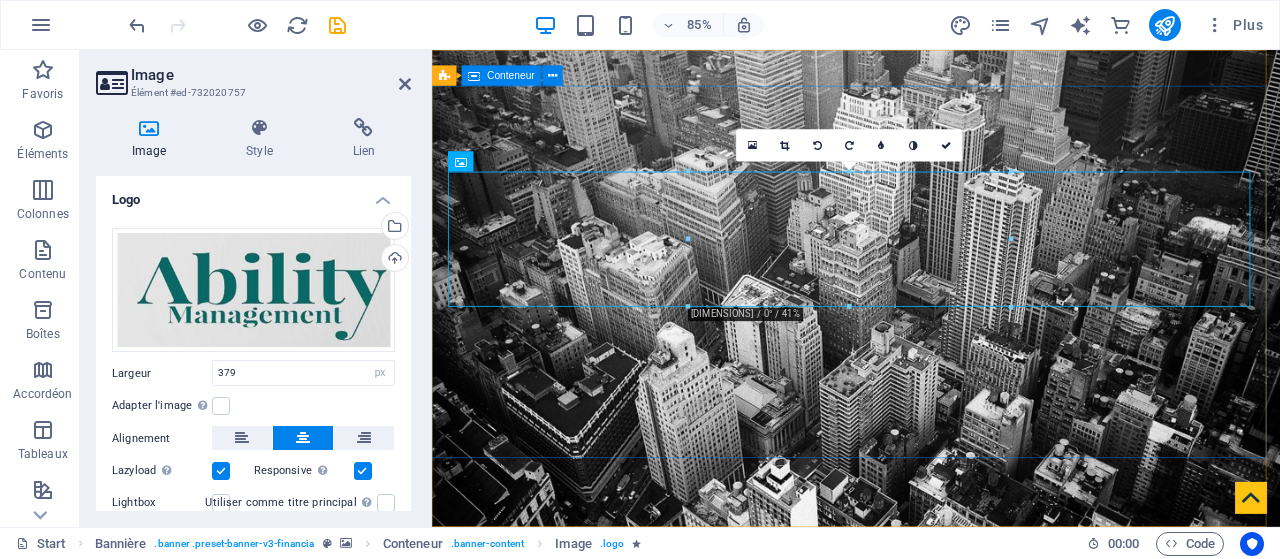 click on "En cours de construction" at bounding box center [931, 922] 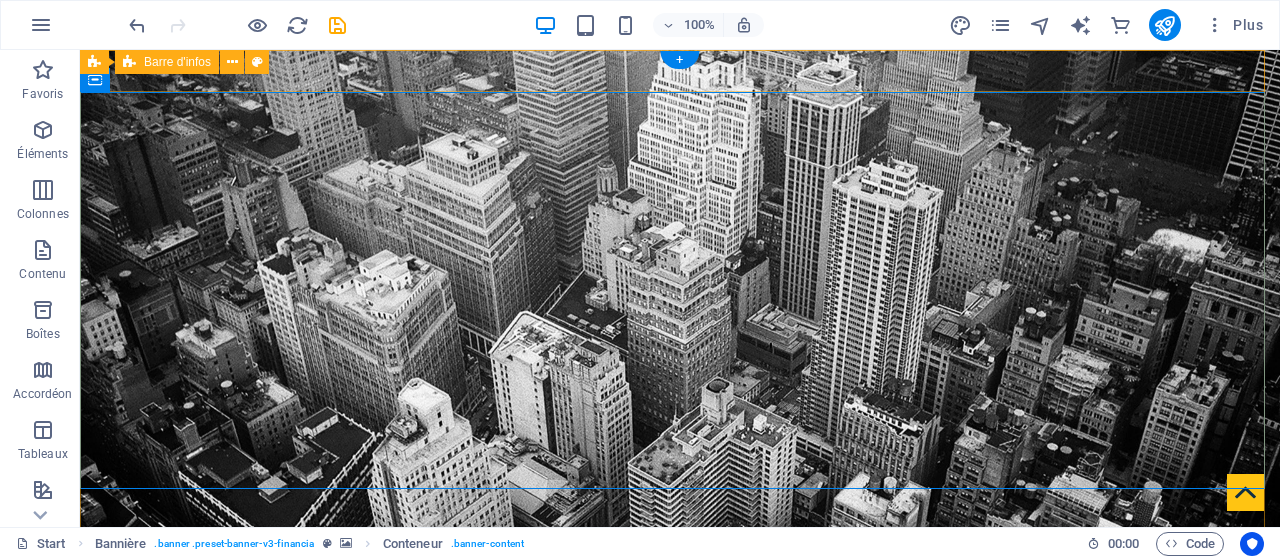 click on "[CITY] [PHONE]" at bounding box center [680, 667] 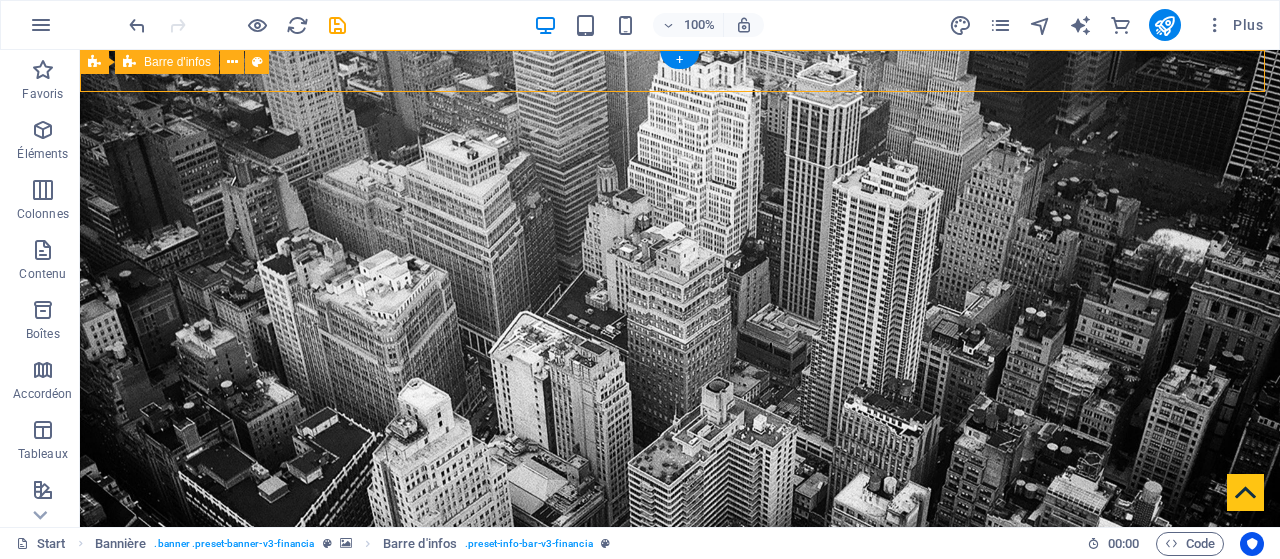 click on "[CITY] [PHONE]" at bounding box center [680, 667] 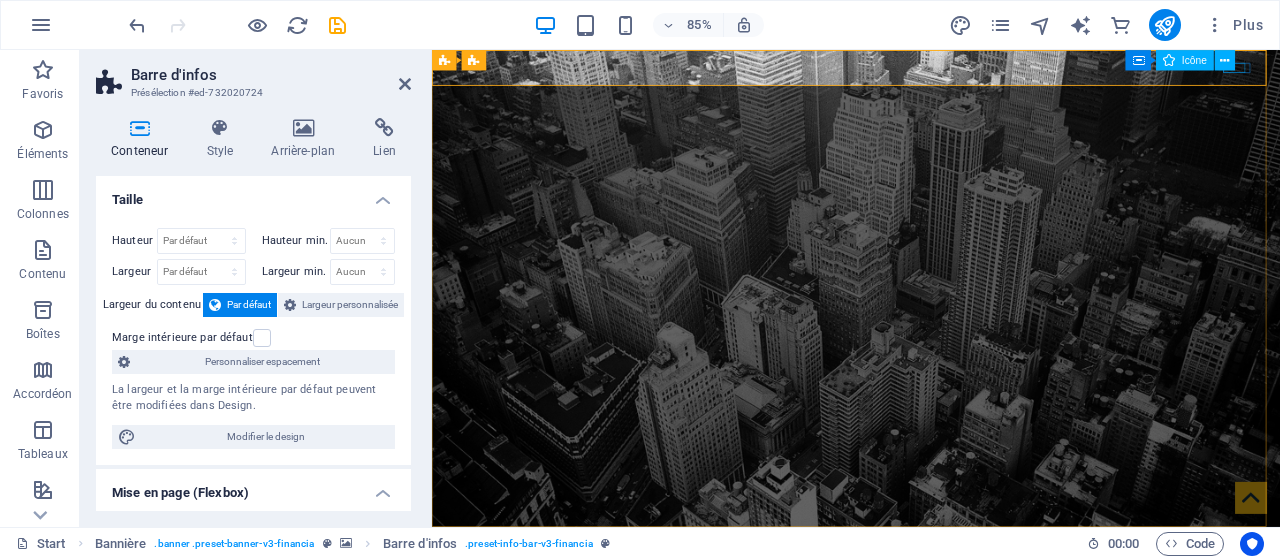 click at bounding box center (1224, 60) 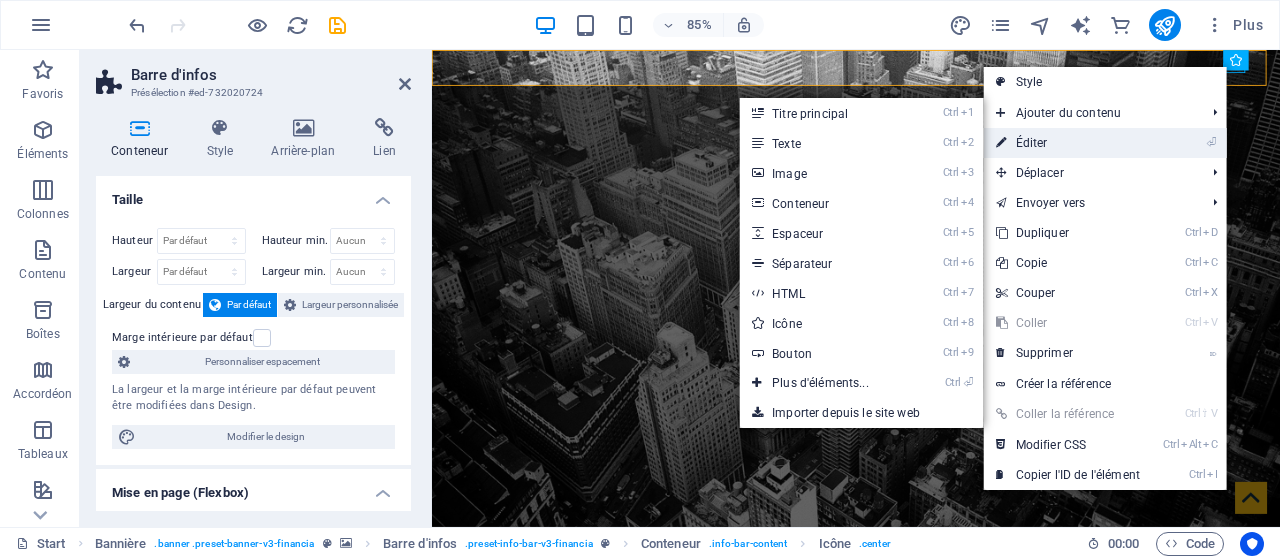 click on "⏎  Éditer" at bounding box center [1068, 143] 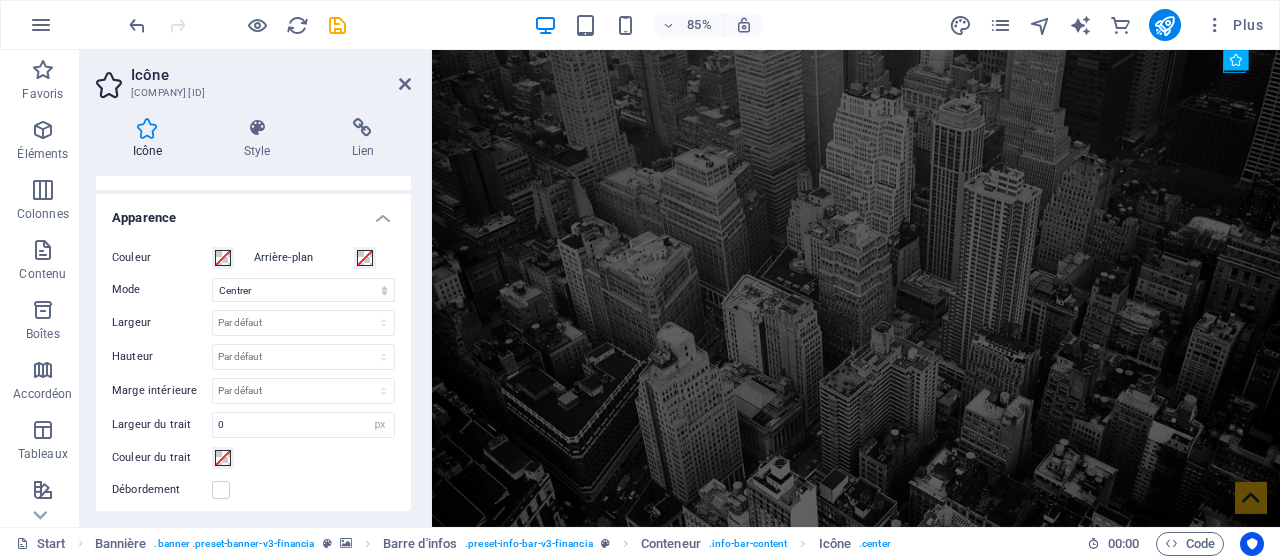 scroll, scrollTop: 0, scrollLeft: 0, axis: both 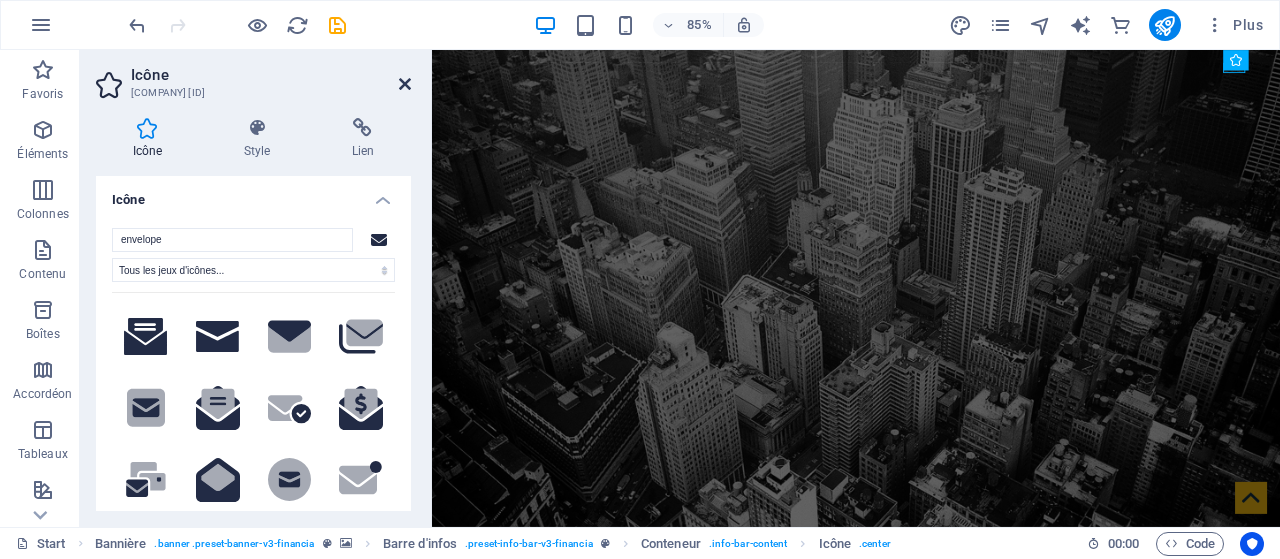 click at bounding box center [405, 84] 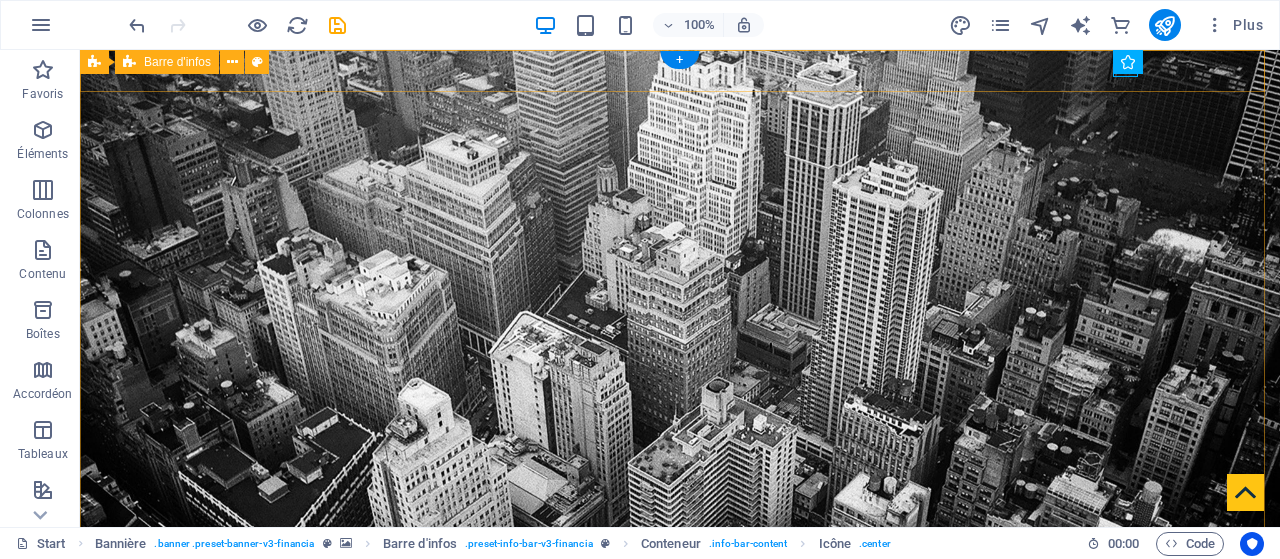 click on "[CITY] [PHONE]" at bounding box center (680, 667) 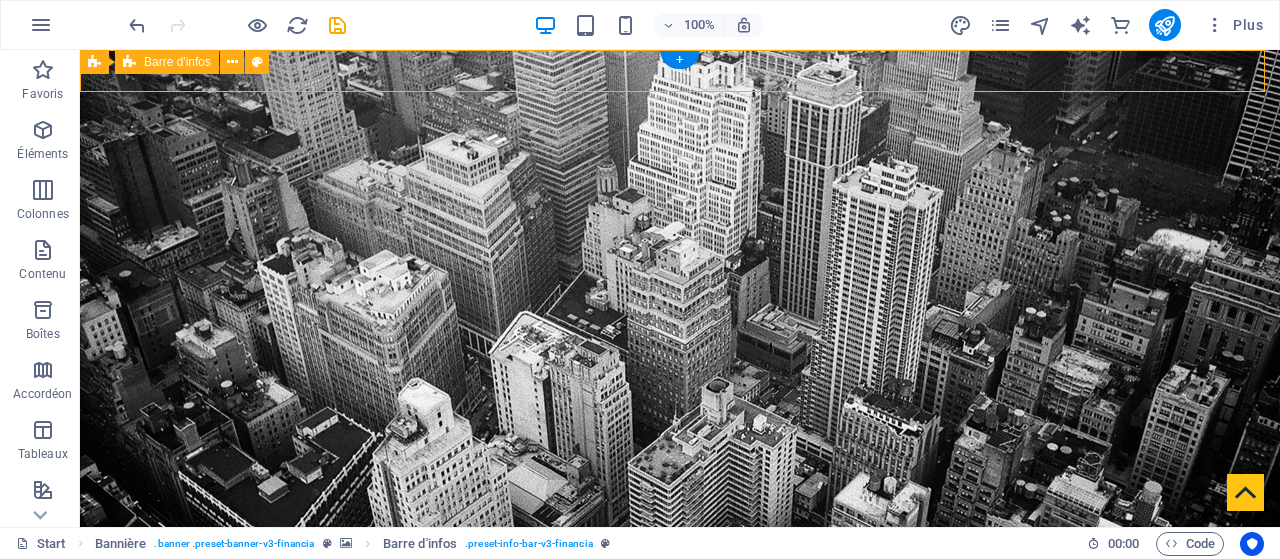 click on "[CITY] [PHONE]" at bounding box center (680, 667) 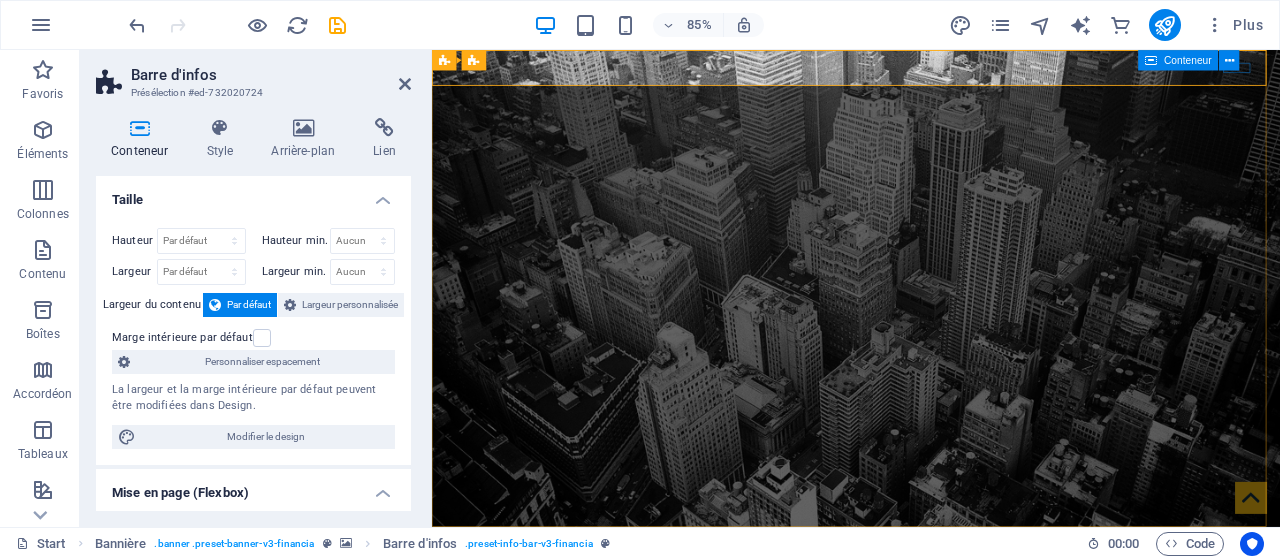 click on "Conteneur" at bounding box center [1195, 60] 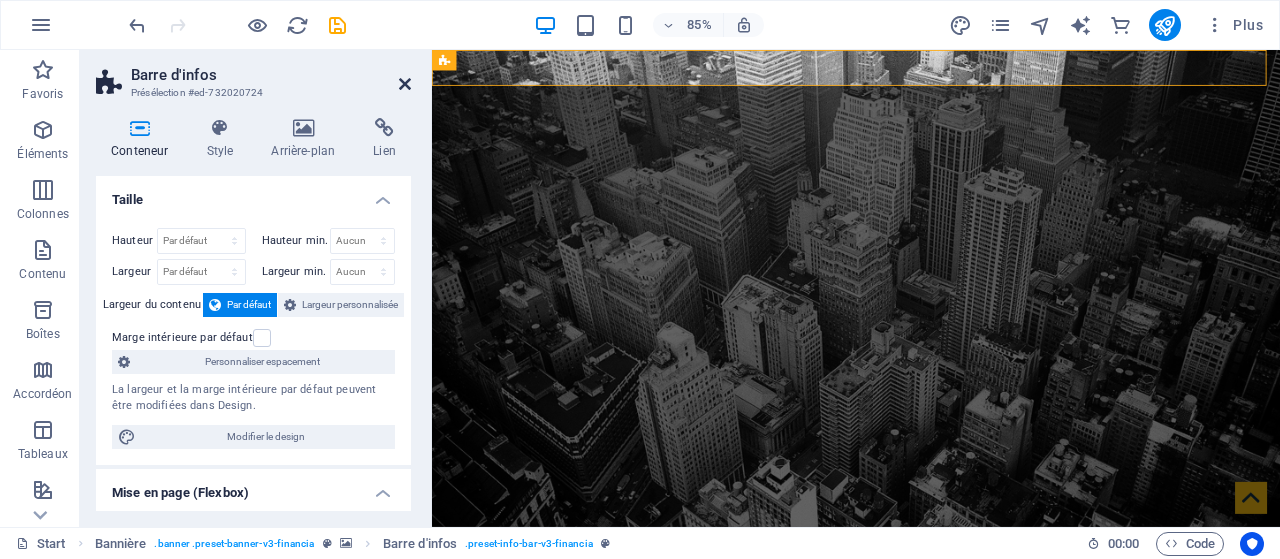 click at bounding box center (405, 84) 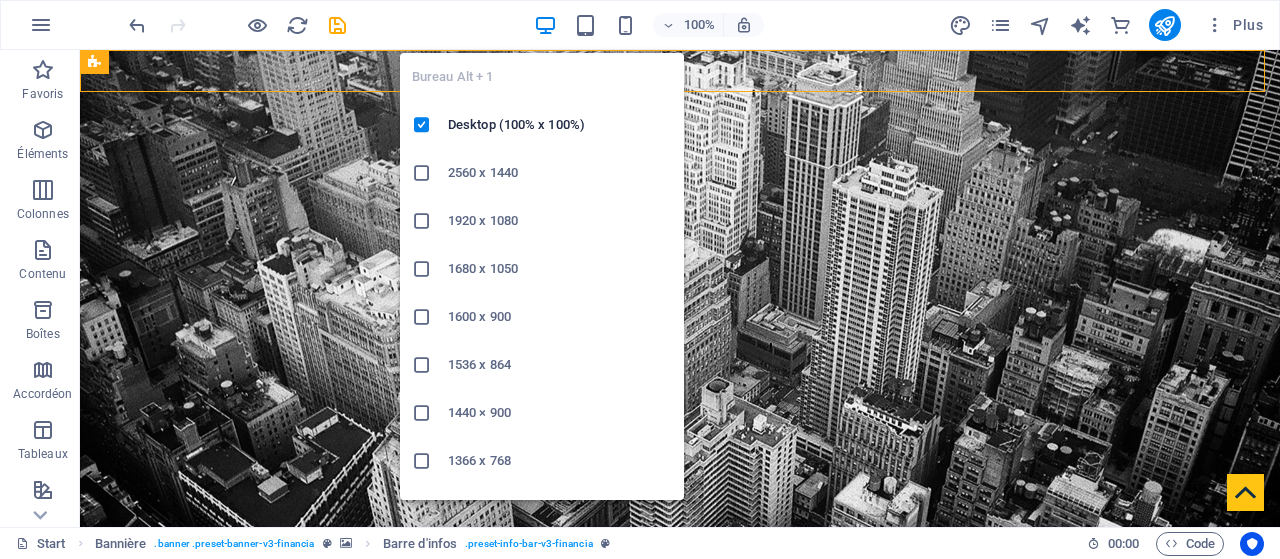 click at bounding box center [545, 25] 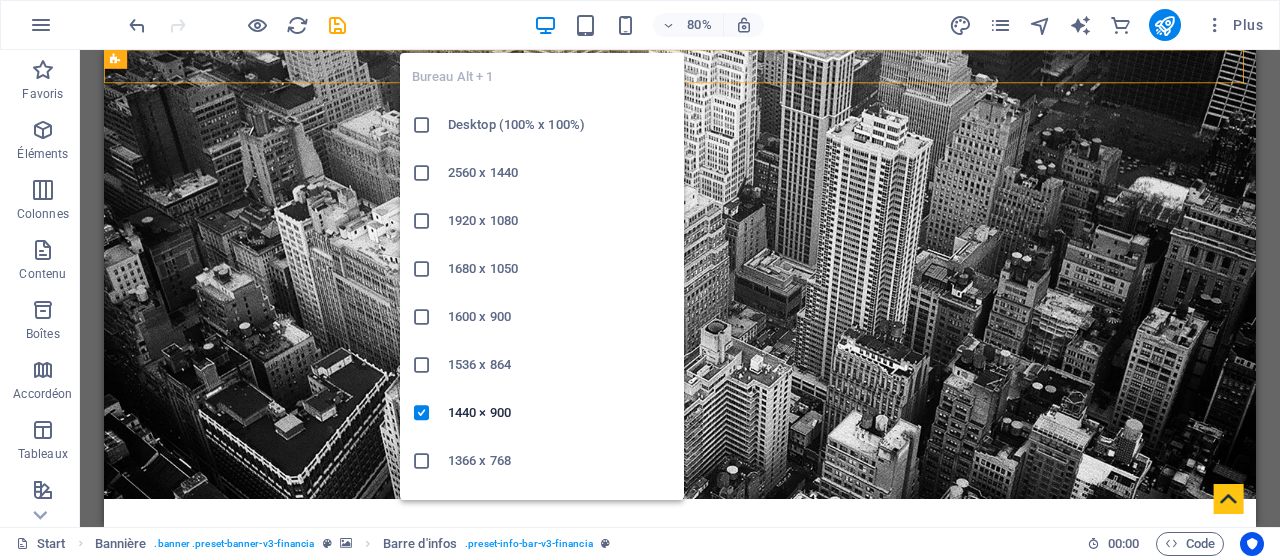 click at bounding box center (545, 25) 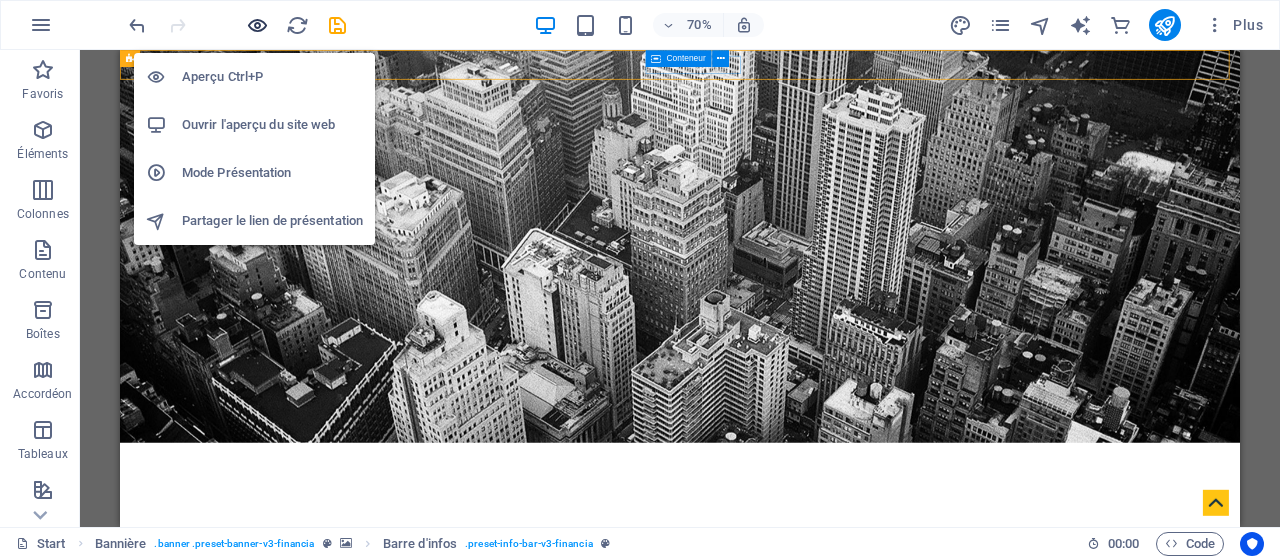 click at bounding box center [257, 25] 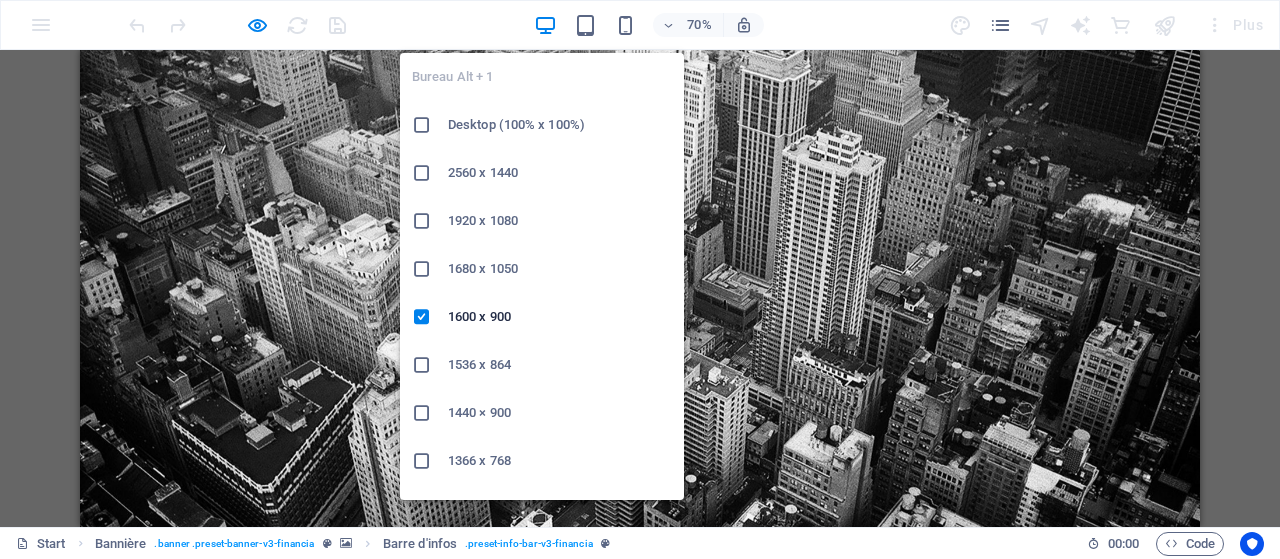 click at bounding box center [545, 25] 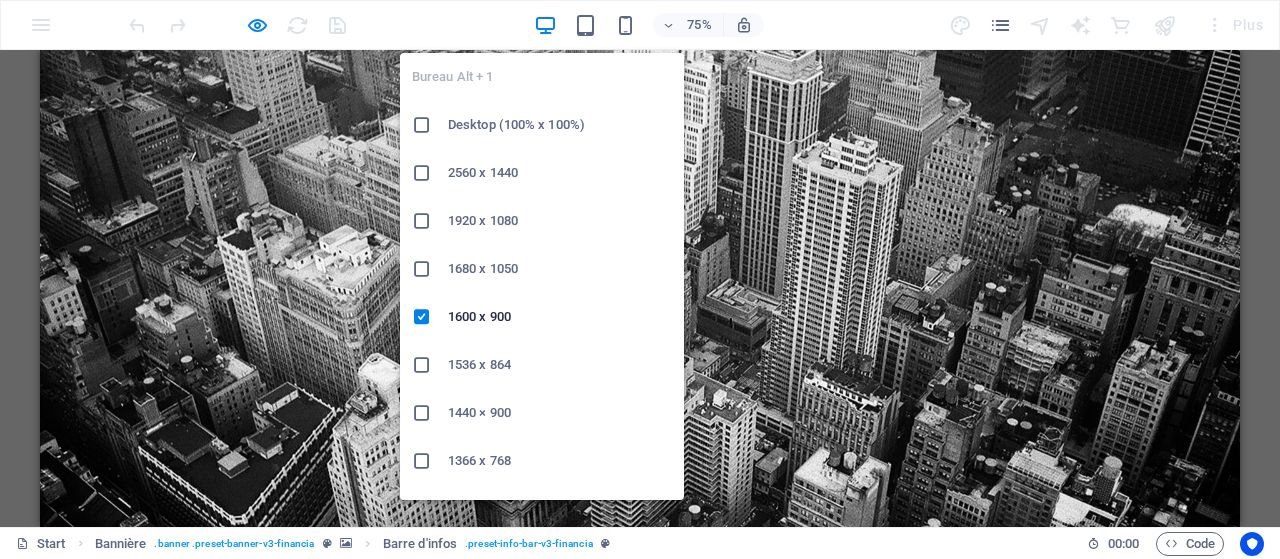 click at bounding box center [422, 269] 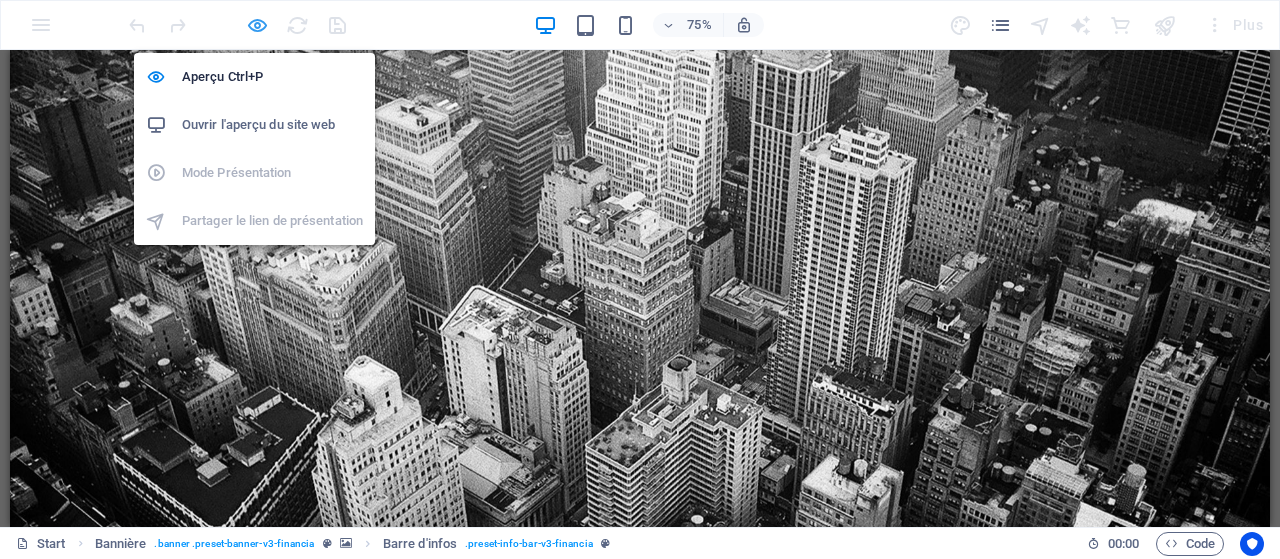 click at bounding box center (257, 25) 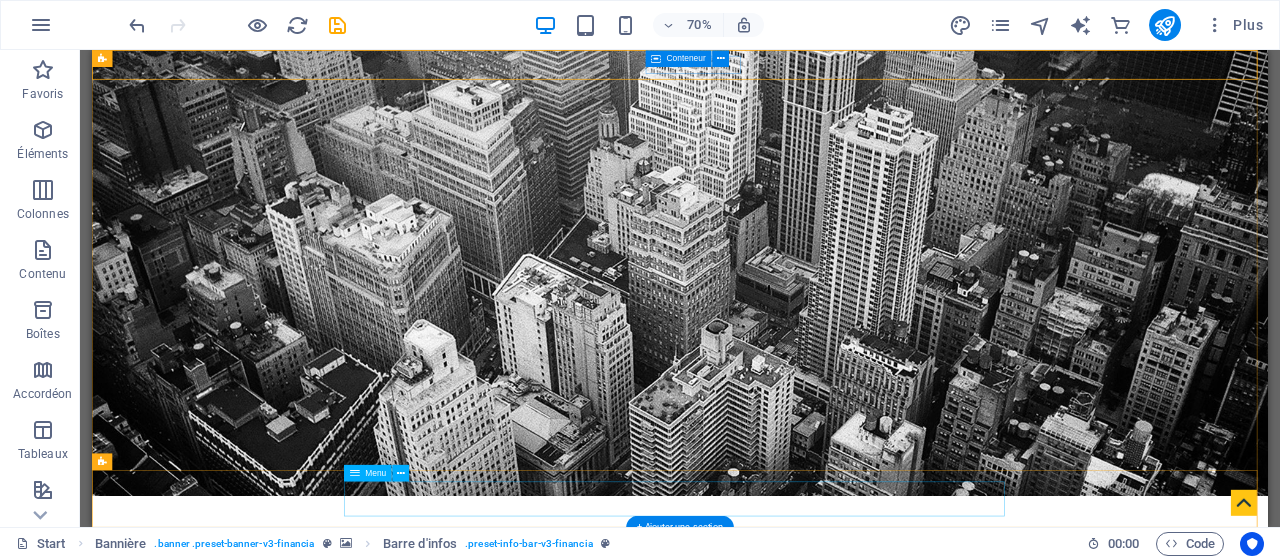 click on "Home About us Services Partners Advisors FAQ Contact" at bounding box center (932, 1238) 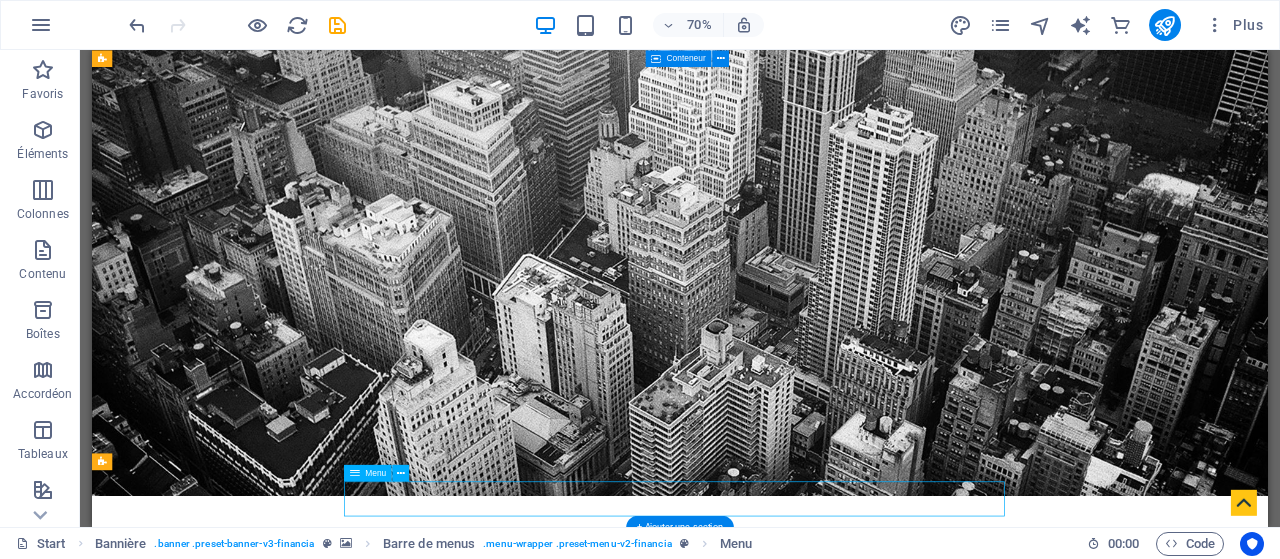 click on "Home About us Services Partners Advisors FAQ Contact" at bounding box center (932, 1238) 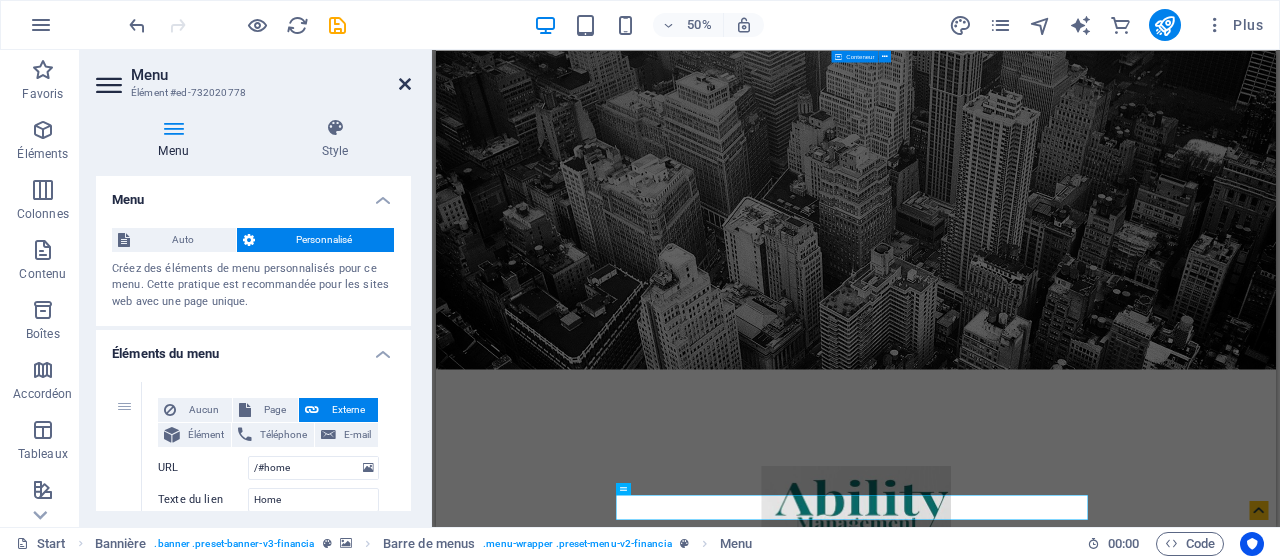 click at bounding box center [405, 84] 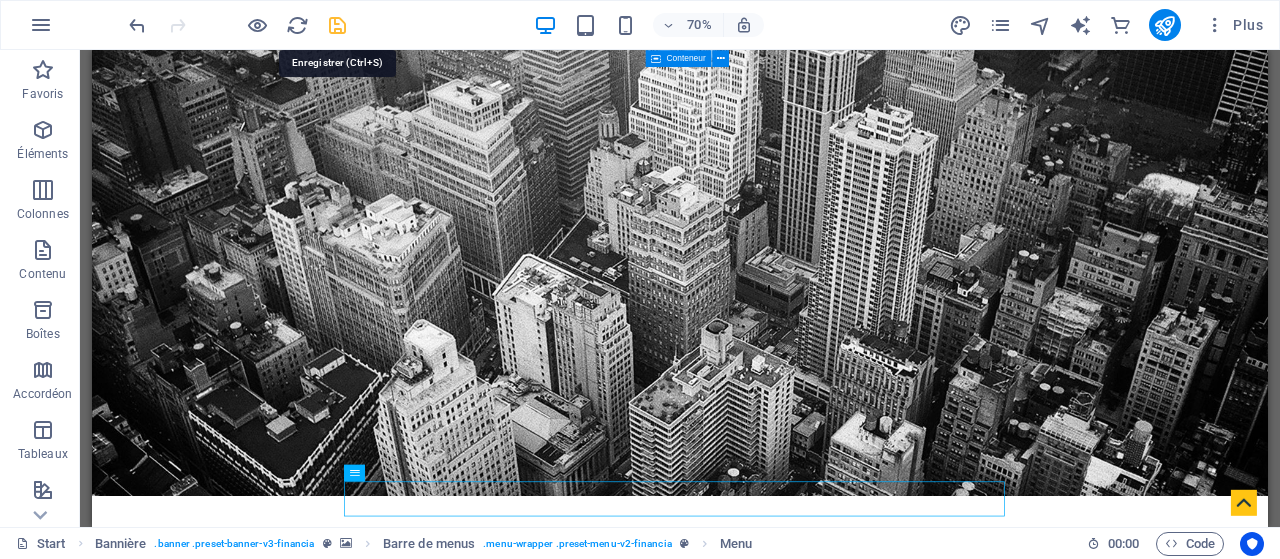 click at bounding box center [337, 25] 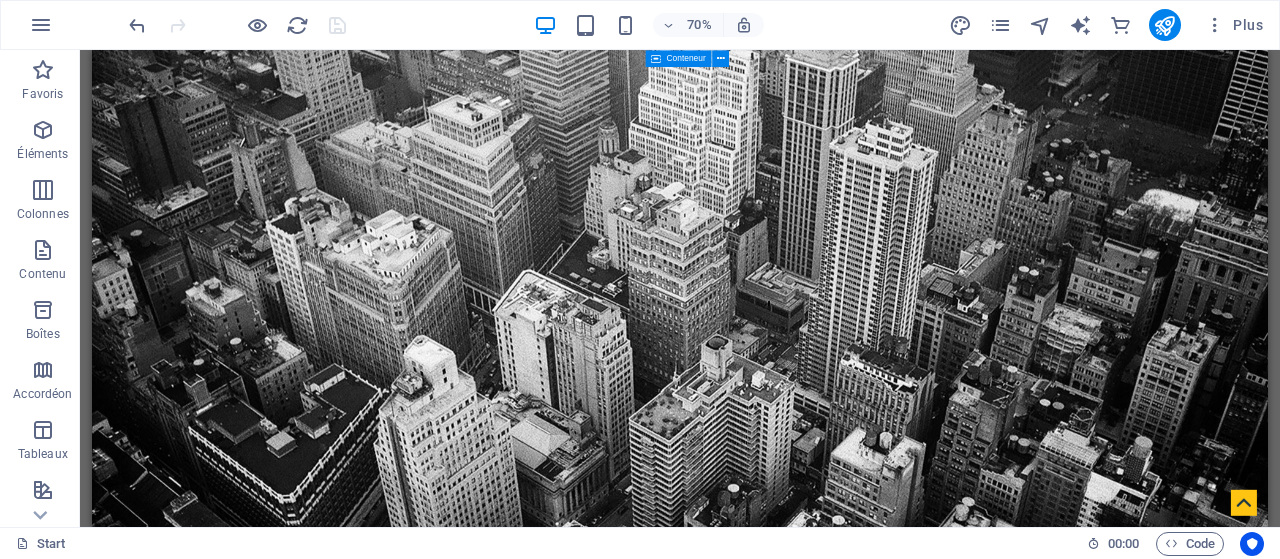click at bounding box center (237, 25) 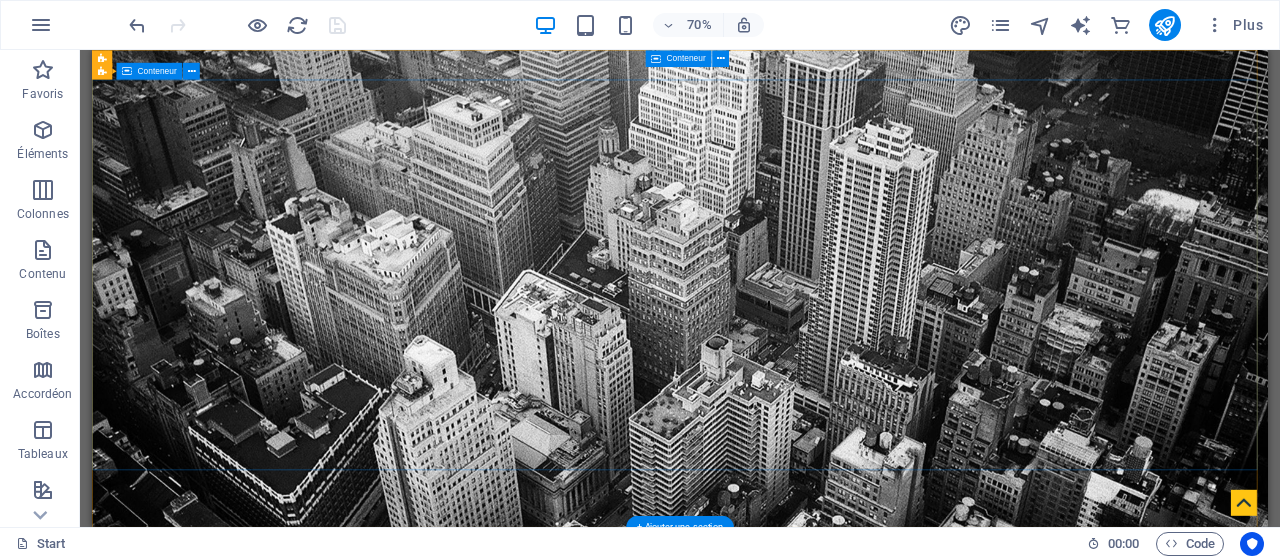 click on "En cours de construction" at bounding box center [932, 1069] 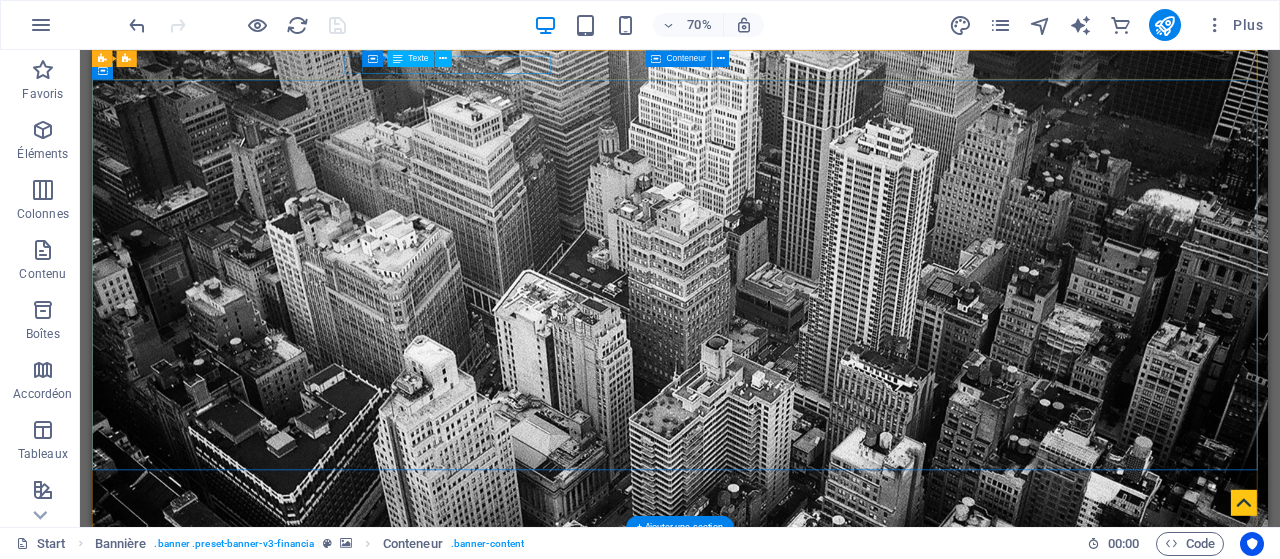 click on "[NUMBER] [STREET] [CITY], [STATE] [POSTAL_CODE]" at bounding box center (924, 769) 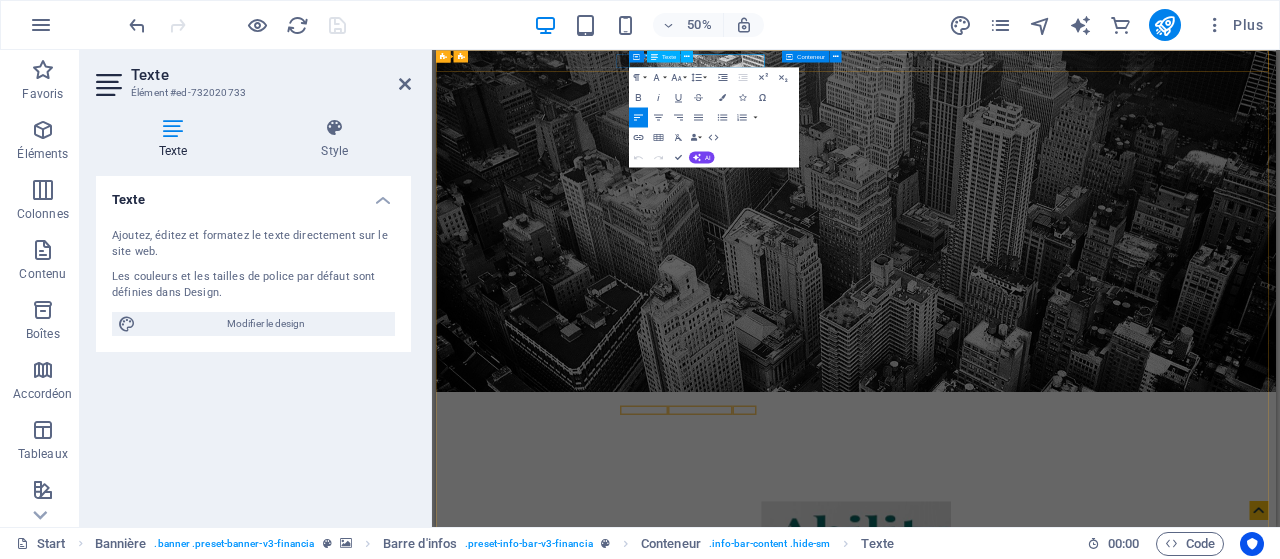 click on "Washington, DC" at bounding box center (964, 768) 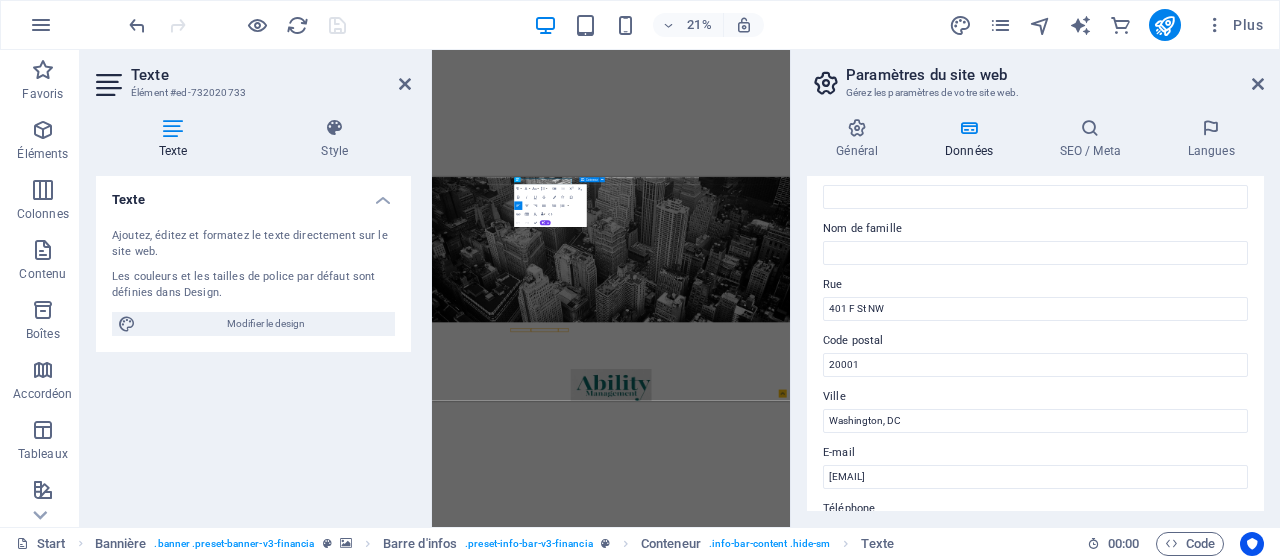 scroll, scrollTop: 158, scrollLeft: 0, axis: vertical 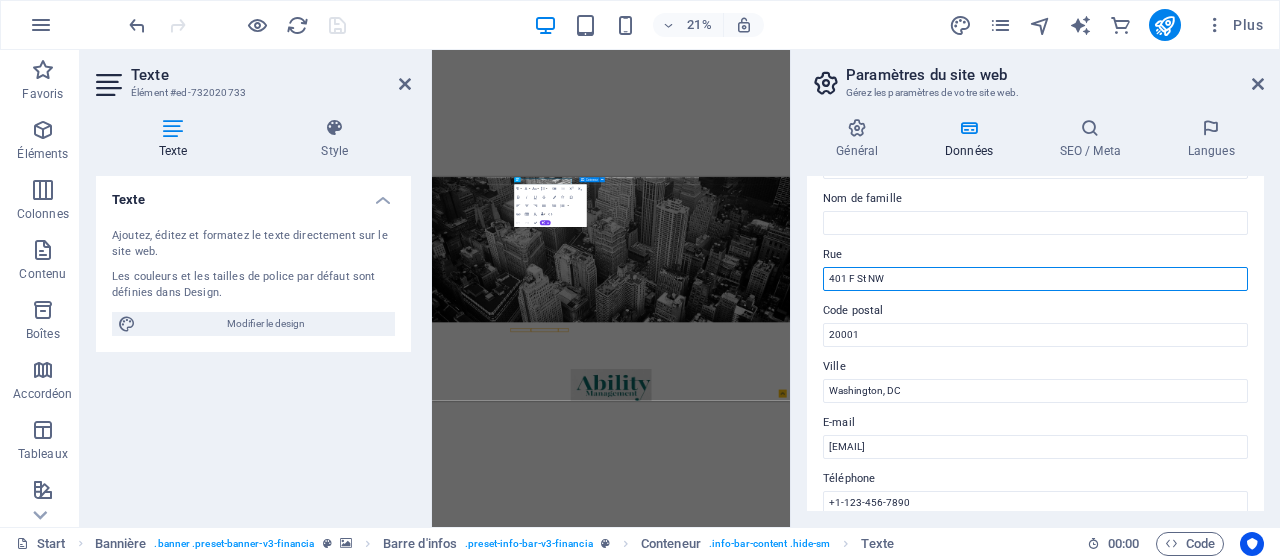 drag, startPoint x: 897, startPoint y: 277, endPoint x: 816, endPoint y: 251, distance: 85.07056 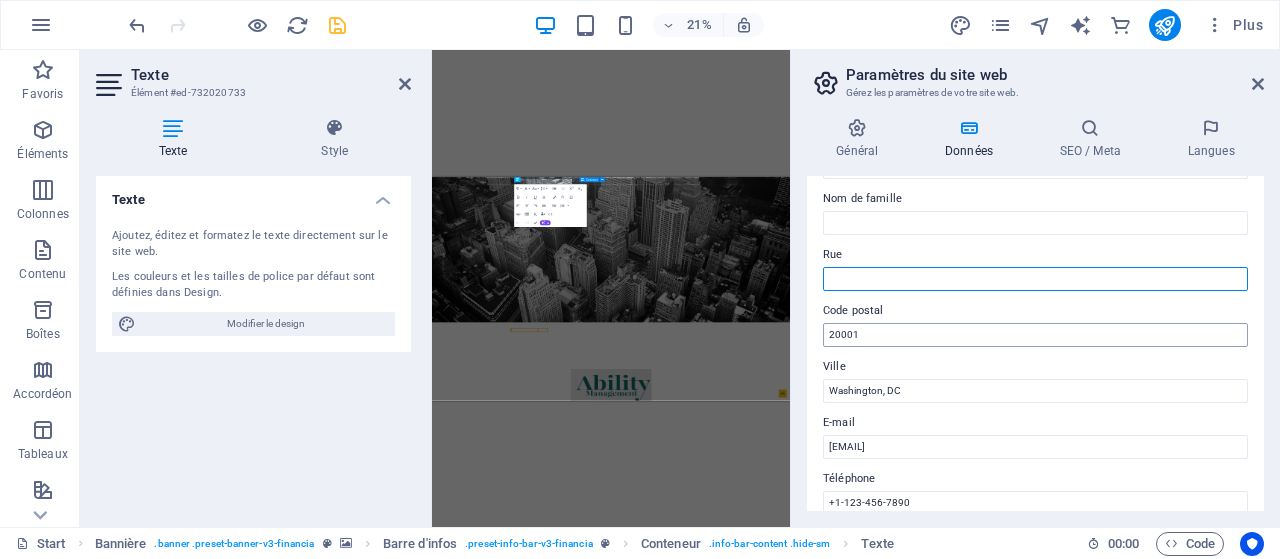 type 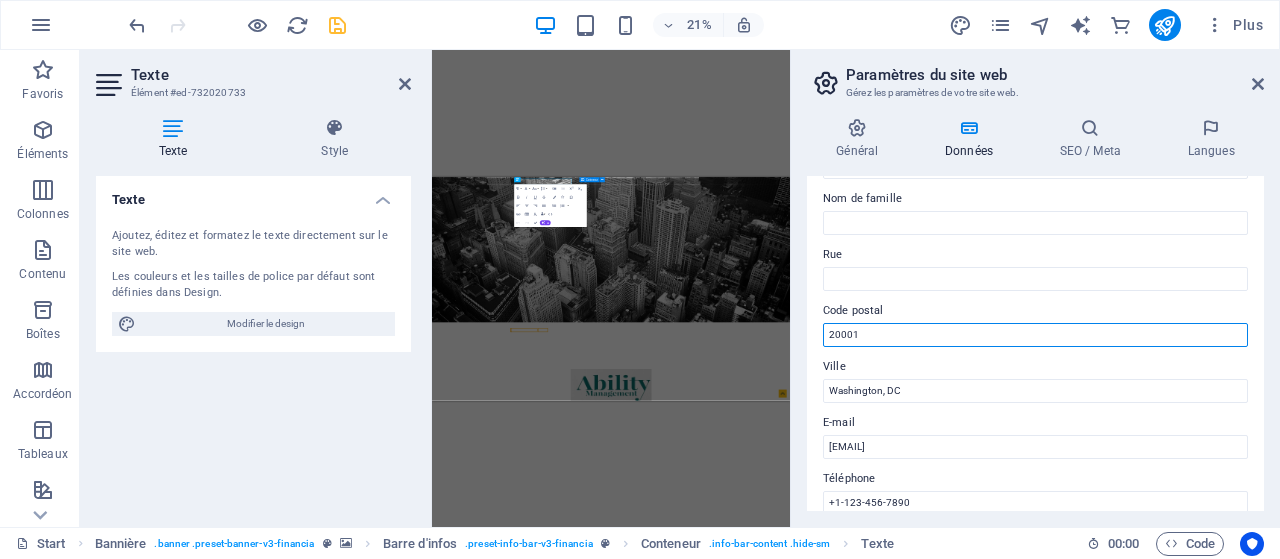 drag, startPoint x: 882, startPoint y: 336, endPoint x: 813, endPoint y: 330, distance: 69.260376 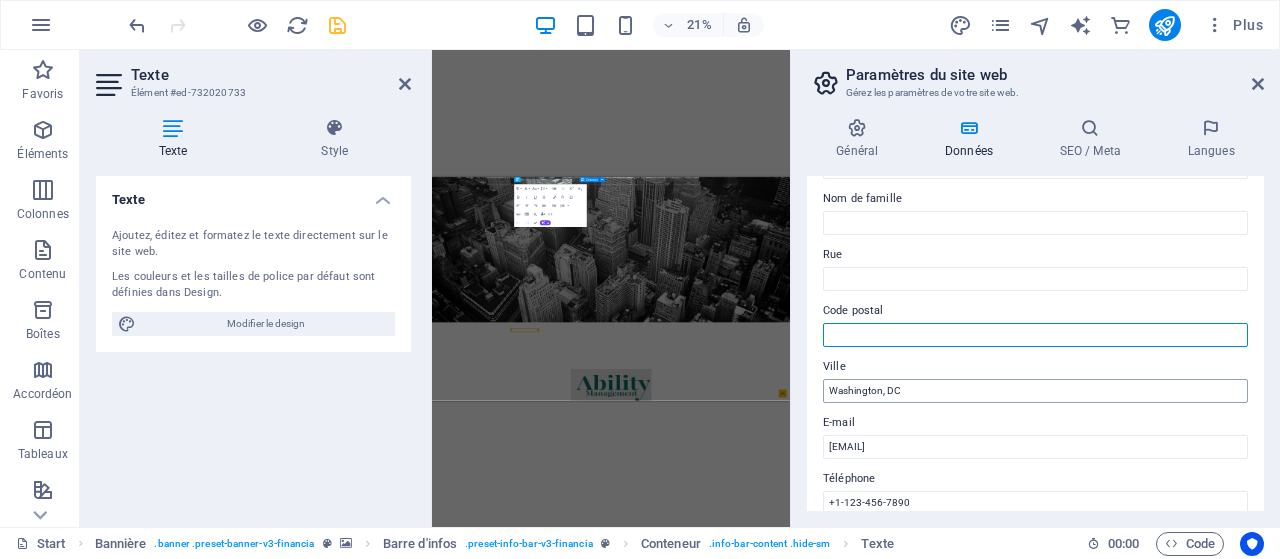 type 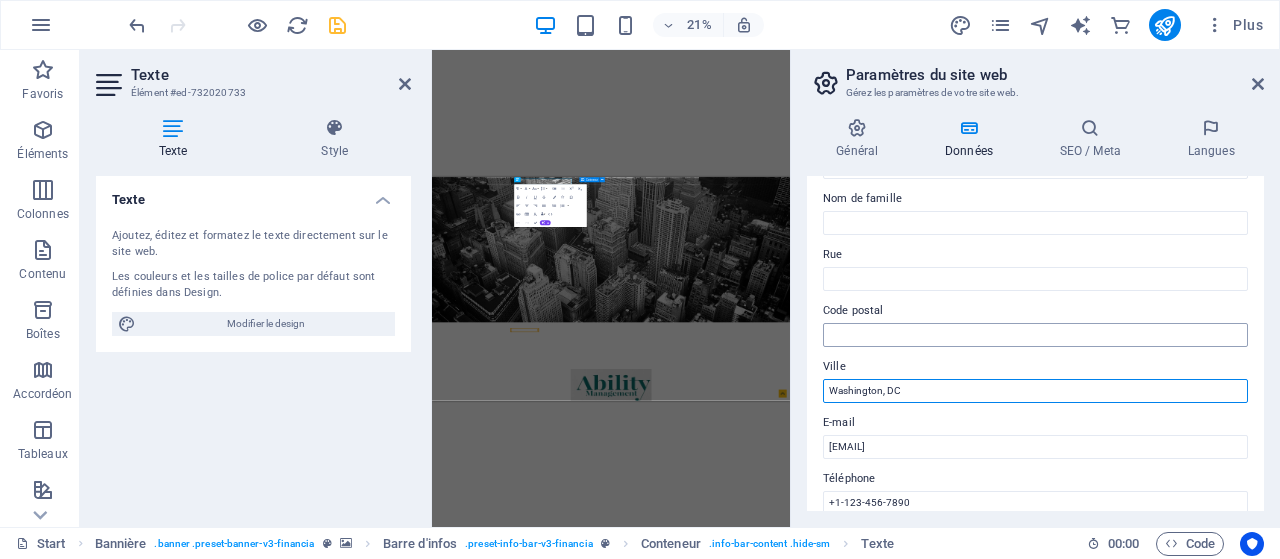 drag, startPoint x: 905, startPoint y: 389, endPoint x: 823, endPoint y: 345, distance: 93.05912 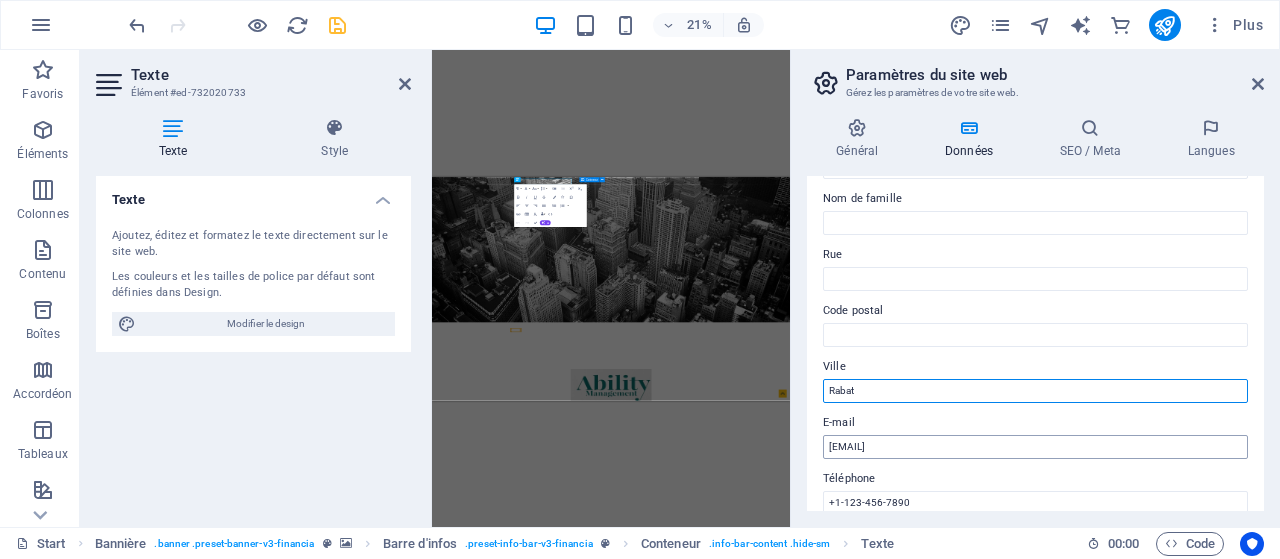 type on "Rabat" 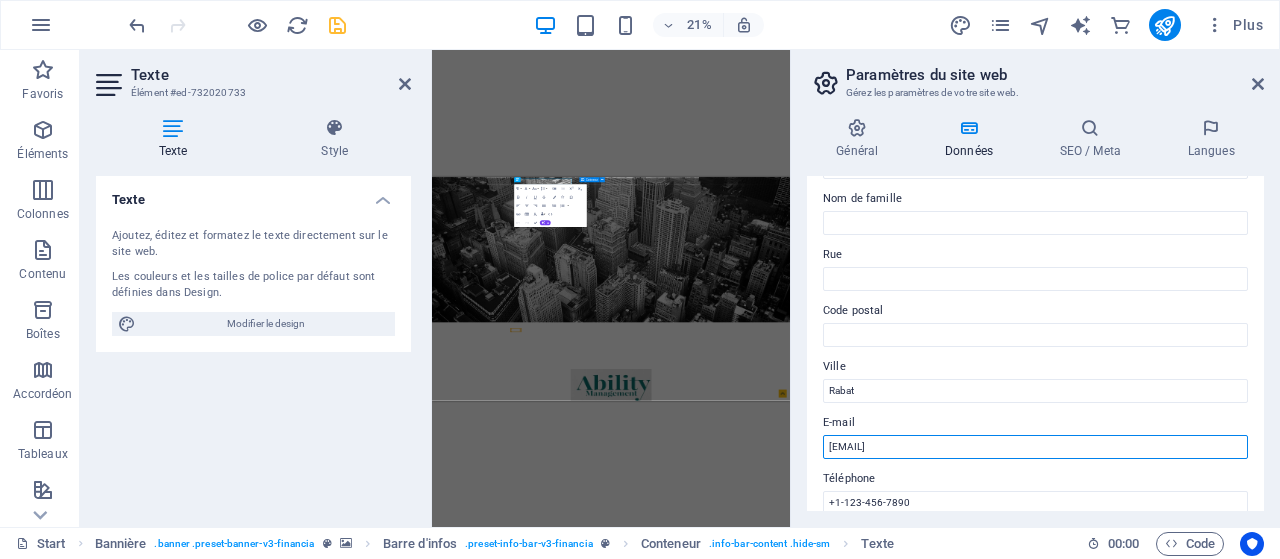 drag, startPoint x: 1080, startPoint y: 443, endPoint x: 793, endPoint y: 437, distance: 287.0627 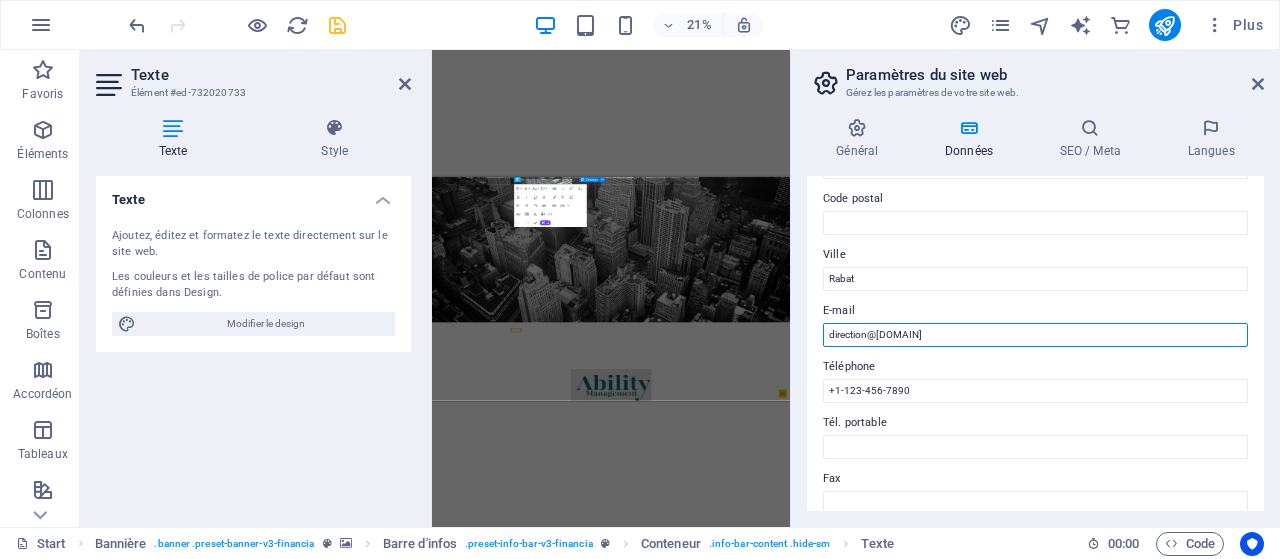 scroll, scrollTop: 301, scrollLeft: 0, axis: vertical 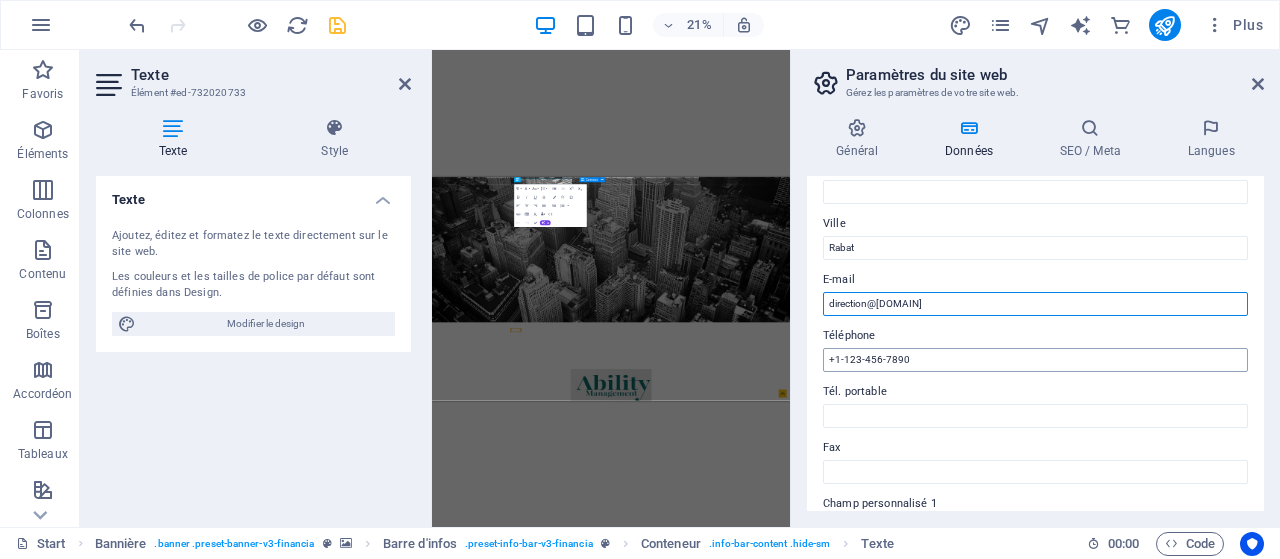 type on "direction@[DOMAIN]" 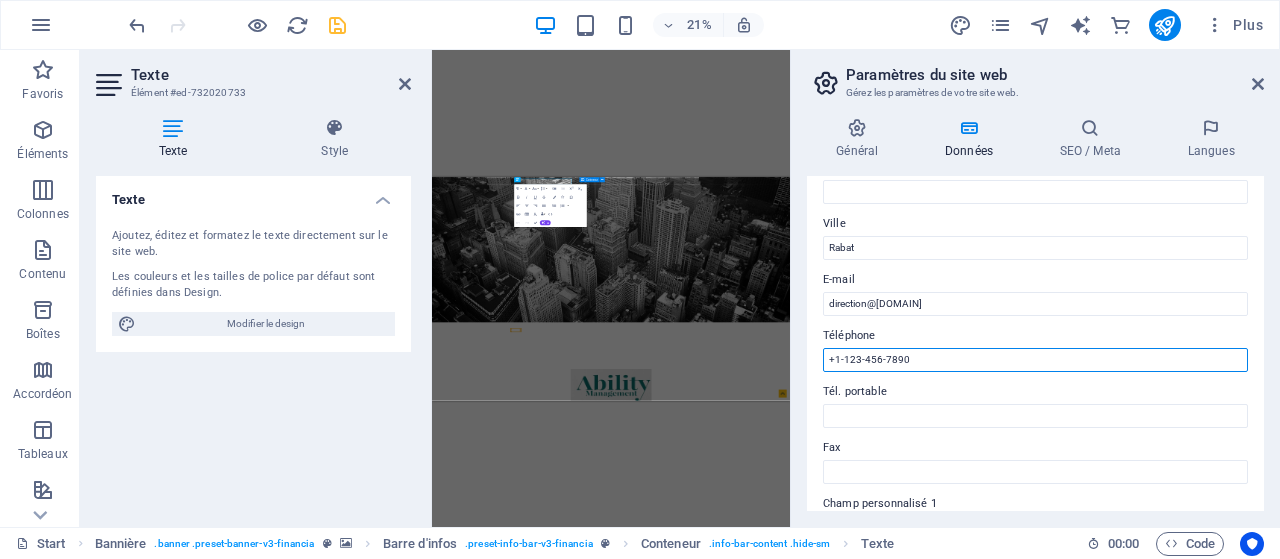 drag, startPoint x: 919, startPoint y: 357, endPoint x: 813, endPoint y: 366, distance: 106.381386 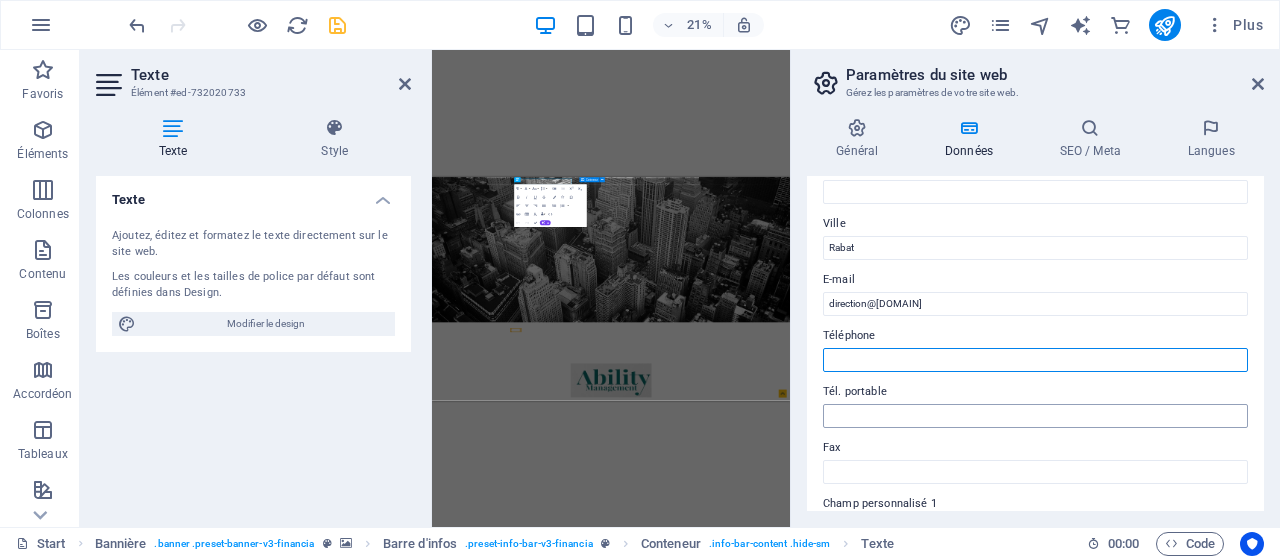 type 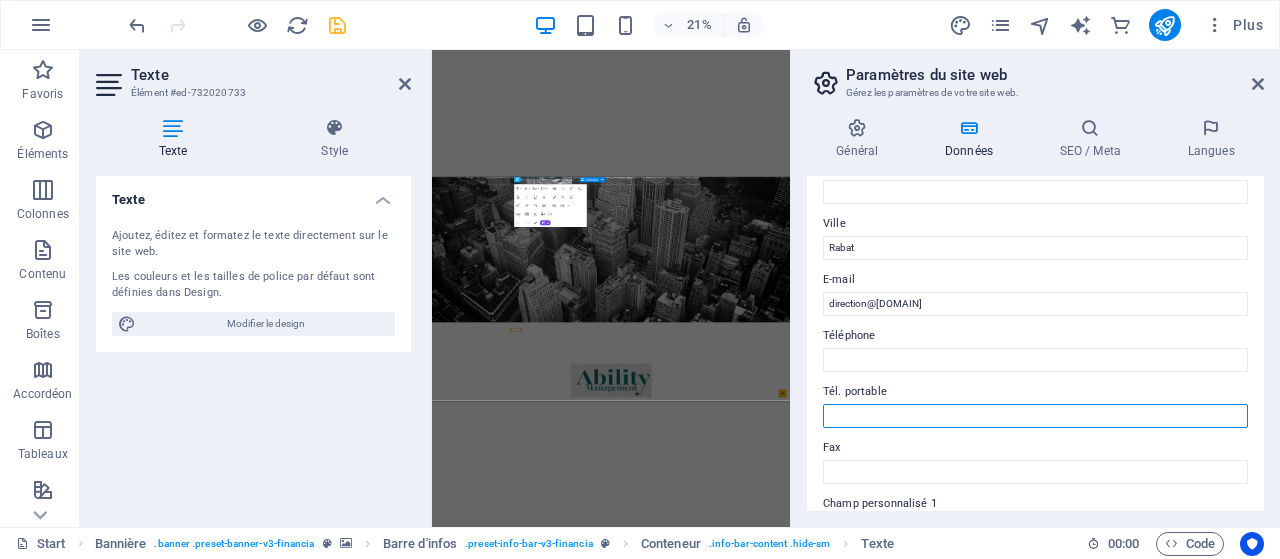 click on "Tél. portable" at bounding box center (1035, 416) 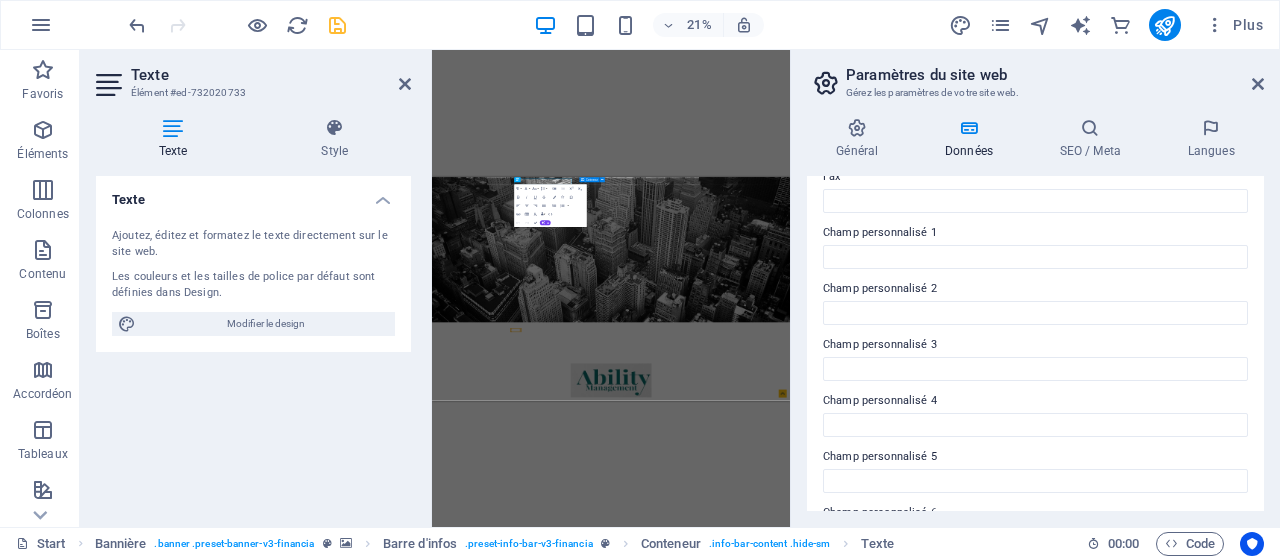 scroll, scrollTop: 625, scrollLeft: 0, axis: vertical 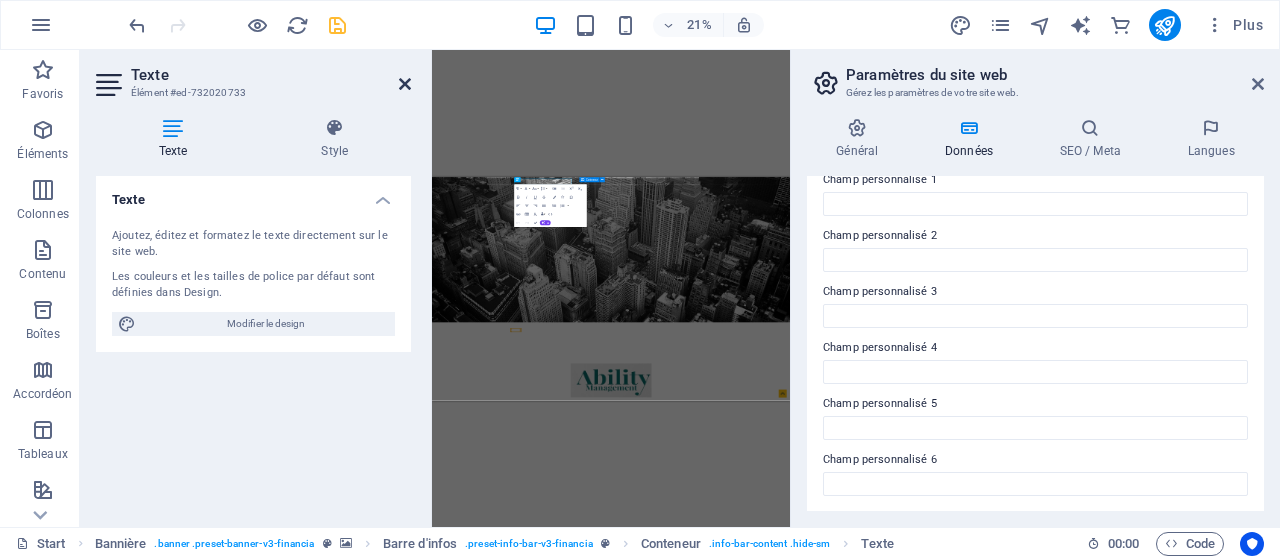 type on "[PHONE]" 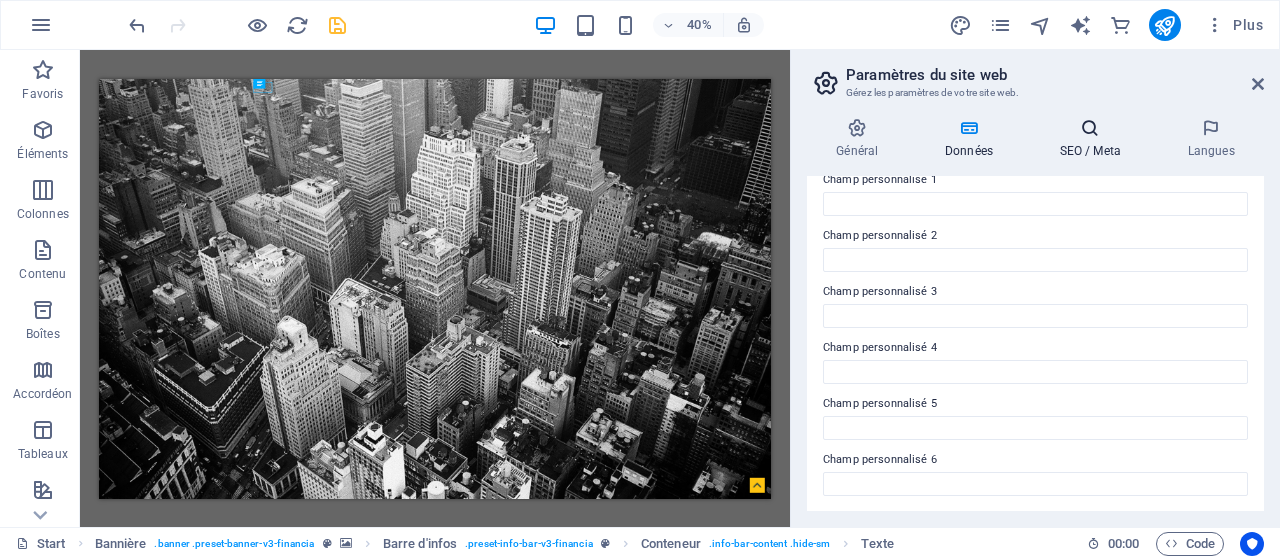 click at bounding box center (1090, 128) 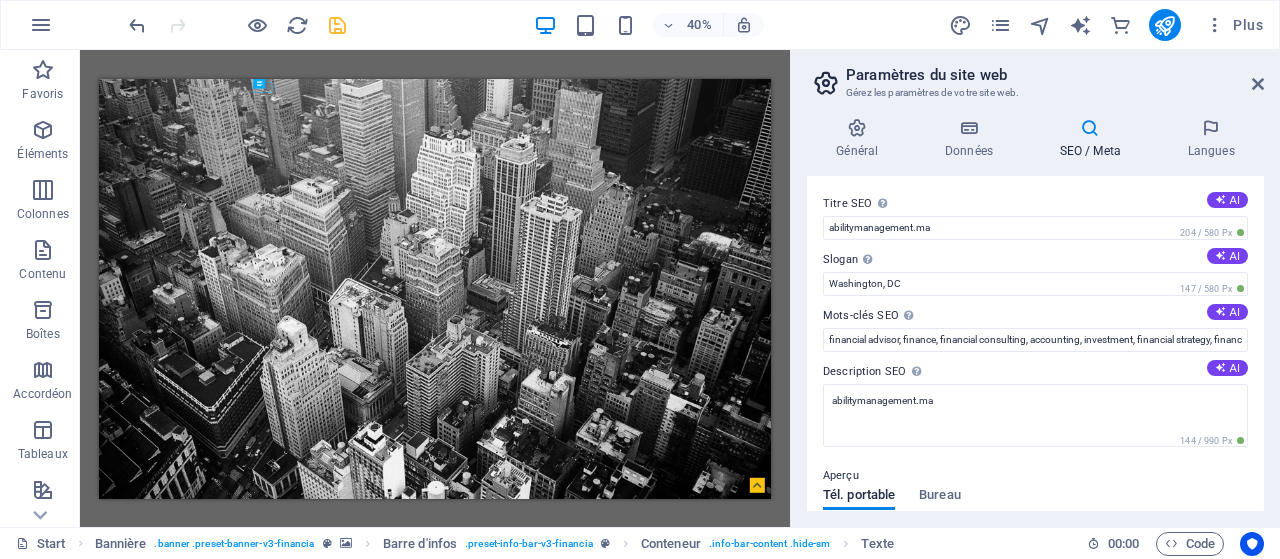 drag, startPoint x: 1264, startPoint y: 293, endPoint x: 1270, endPoint y: 251, distance: 42.426407 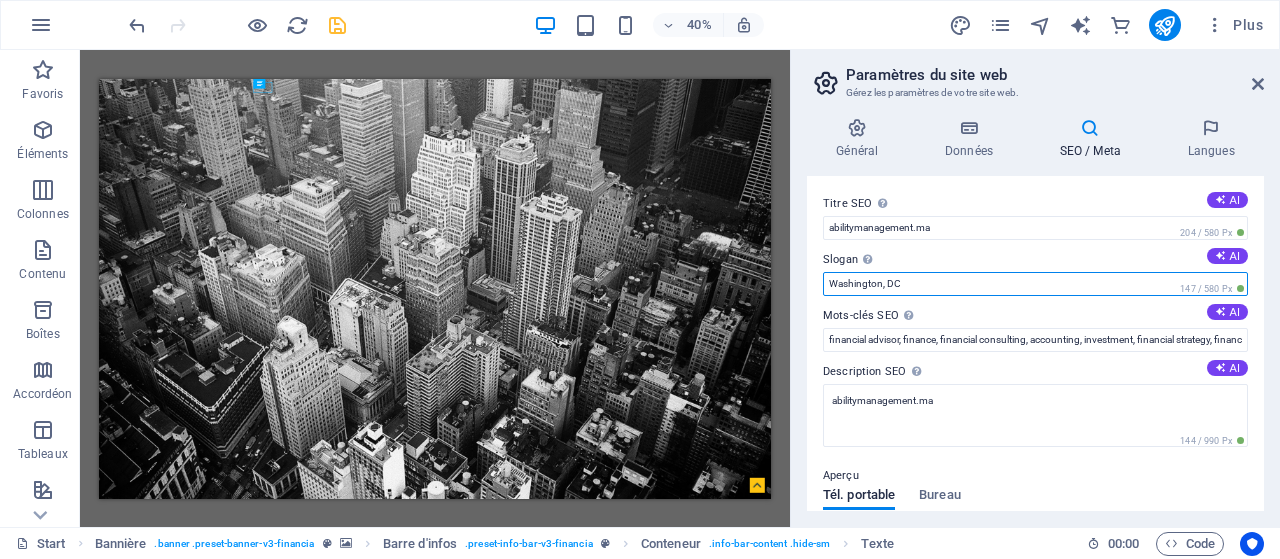 drag, startPoint x: 914, startPoint y: 283, endPoint x: 818, endPoint y: 277, distance: 96.18732 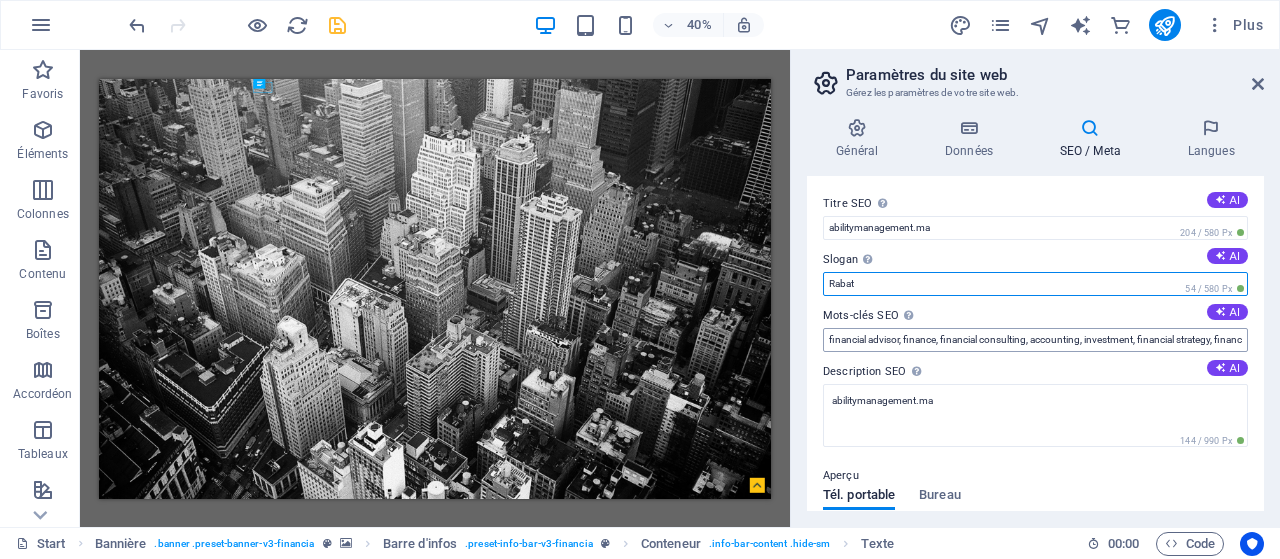 type on "Rabat" 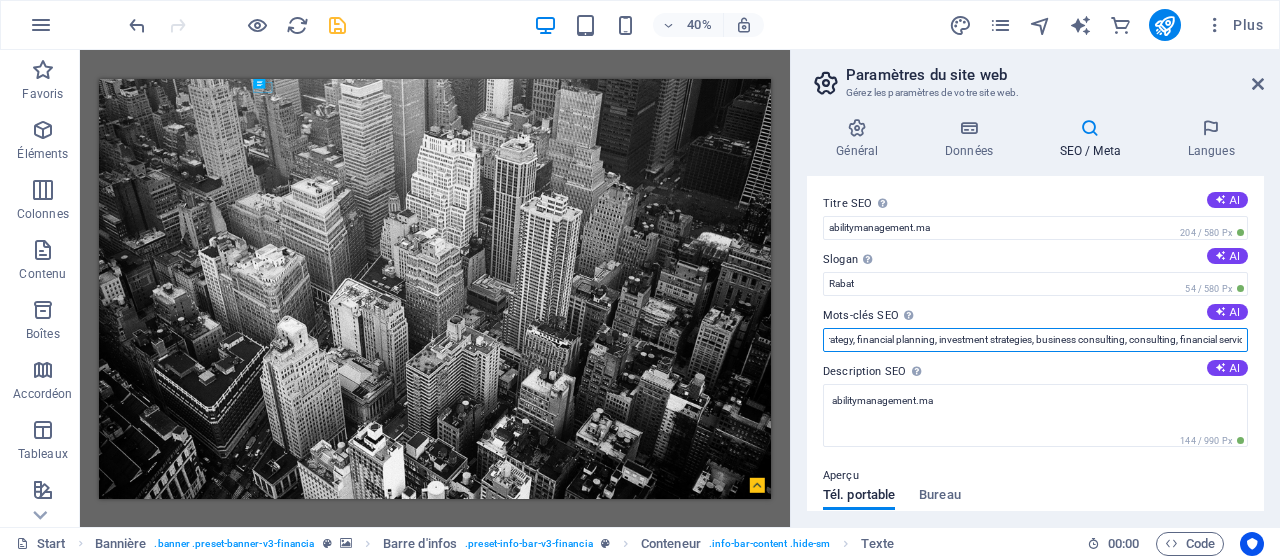 scroll, scrollTop: 0, scrollLeft: 567, axis: horizontal 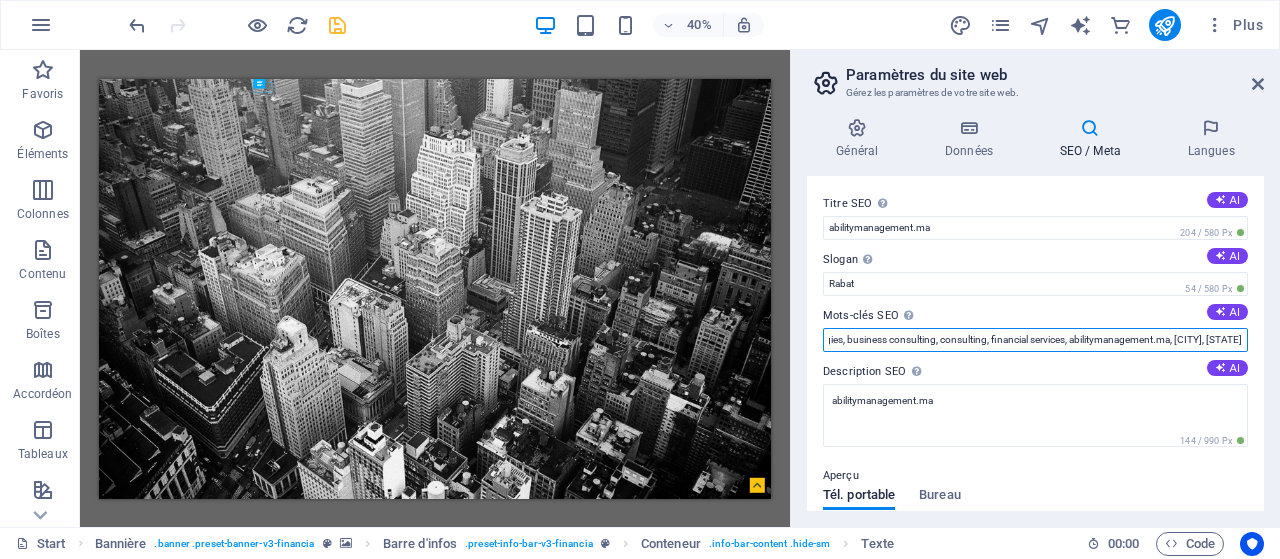 drag, startPoint x: 828, startPoint y: 337, endPoint x: 1019, endPoint y: 337, distance: 191 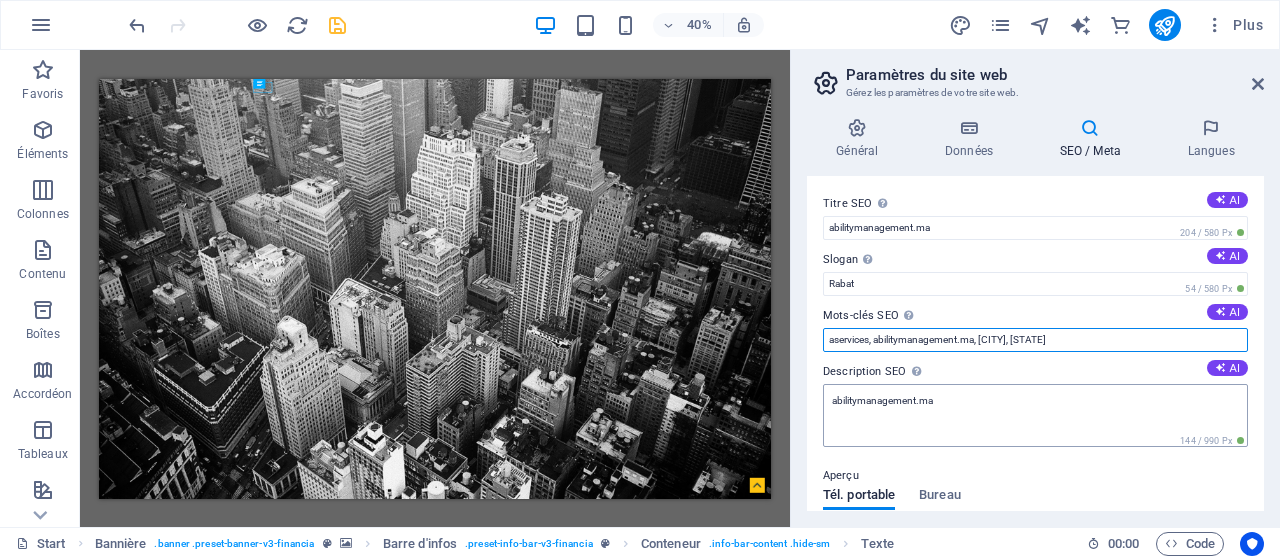 scroll, scrollTop: 0, scrollLeft: 0, axis: both 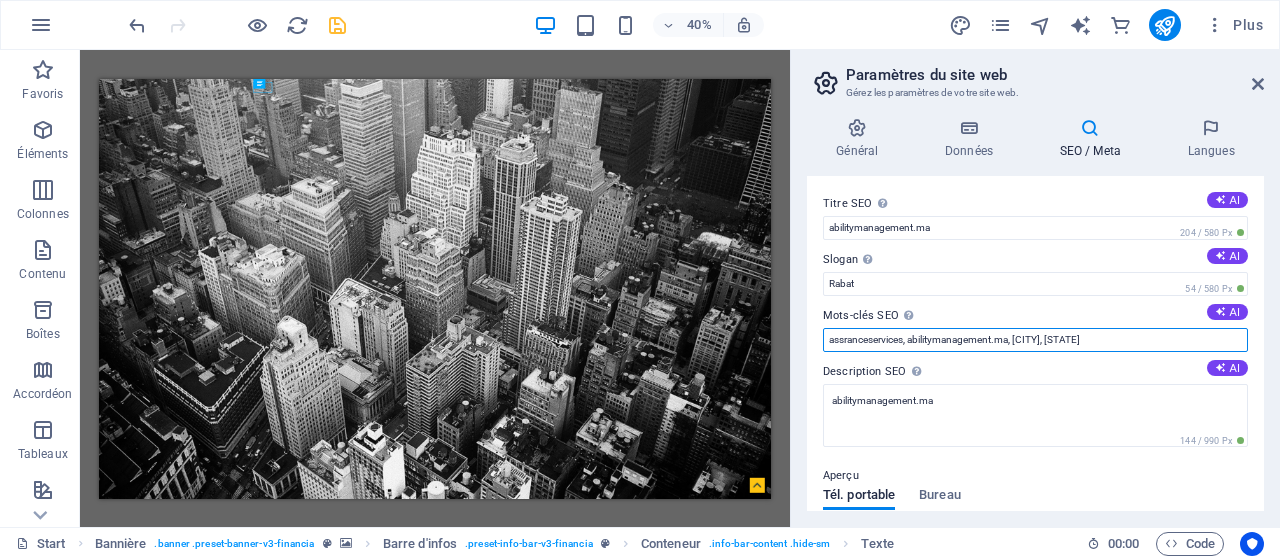 drag, startPoint x: 841, startPoint y: 337, endPoint x: 833, endPoint y: 377, distance: 40.792156 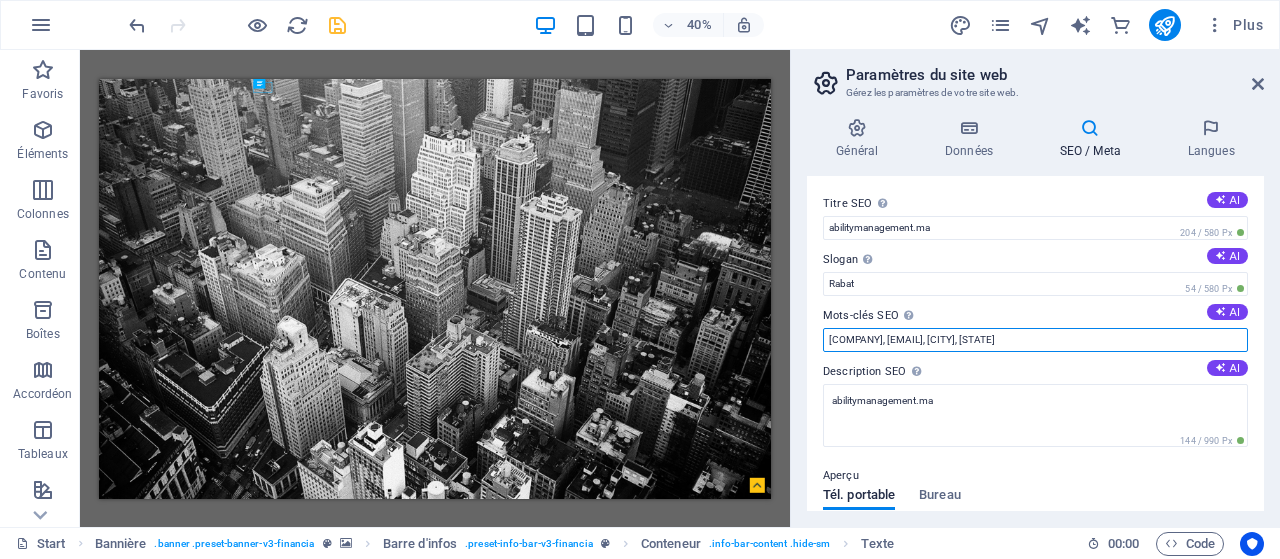 drag, startPoint x: 1026, startPoint y: 335, endPoint x: 1106, endPoint y: 329, distance: 80.224686 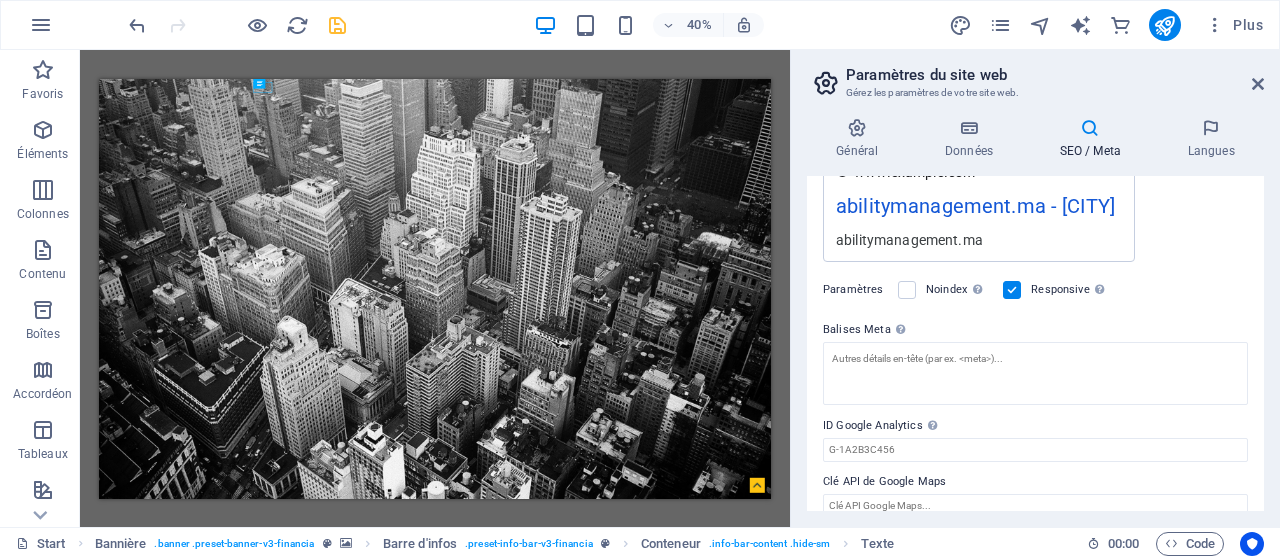 scroll, scrollTop: 398, scrollLeft: 0, axis: vertical 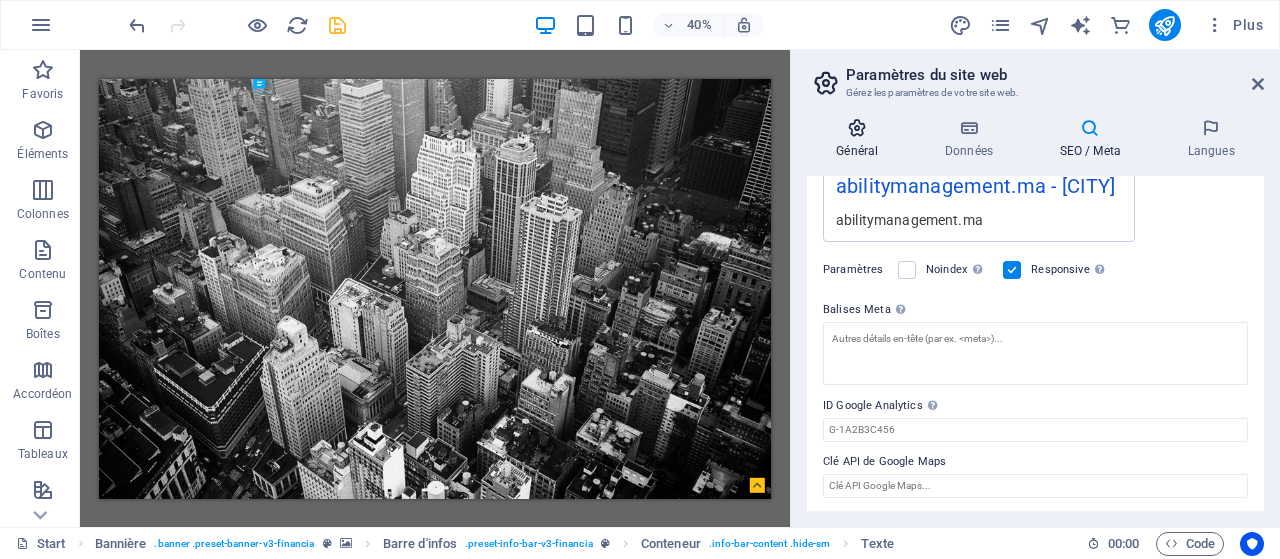 type on "assurance services, abilitymanagement.ma, WEBMS, comptabilité" 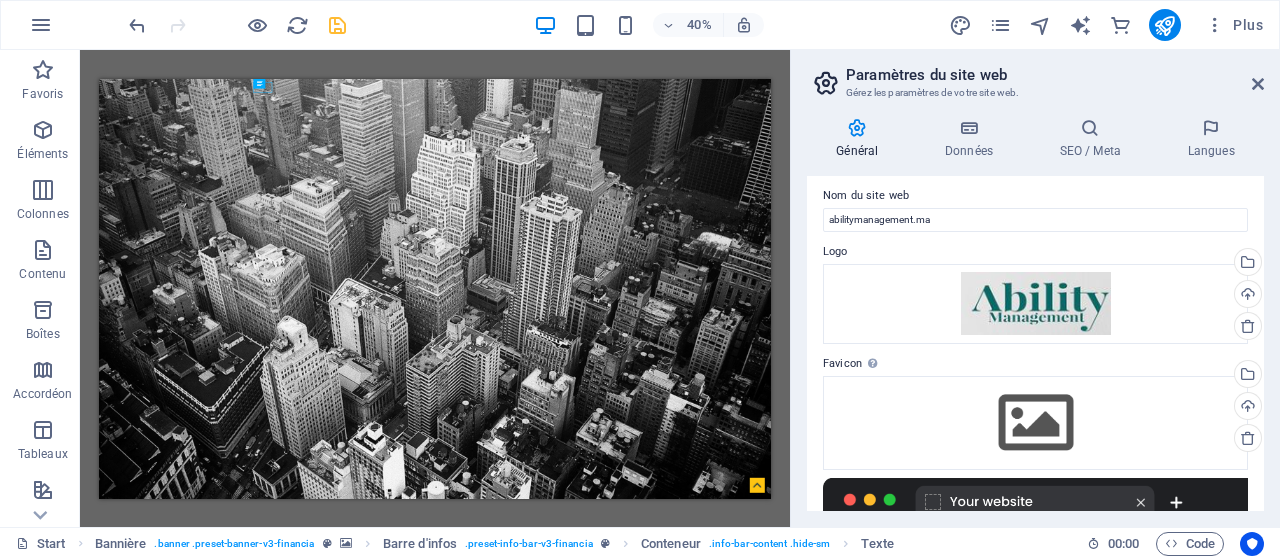 scroll, scrollTop: 0, scrollLeft: 0, axis: both 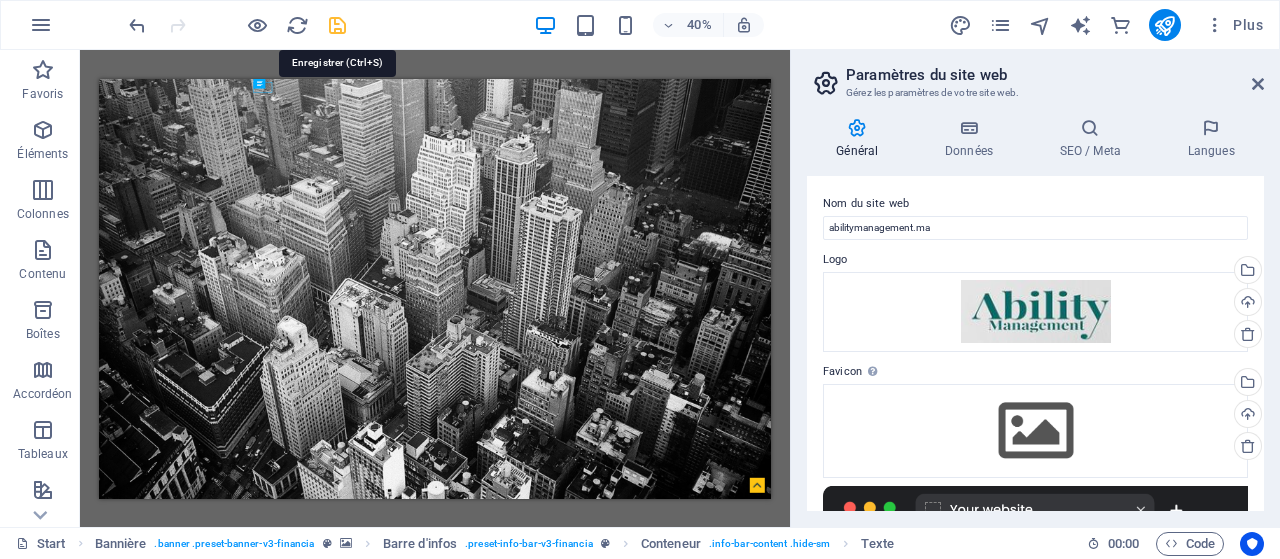 click at bounding box center [337, 25] 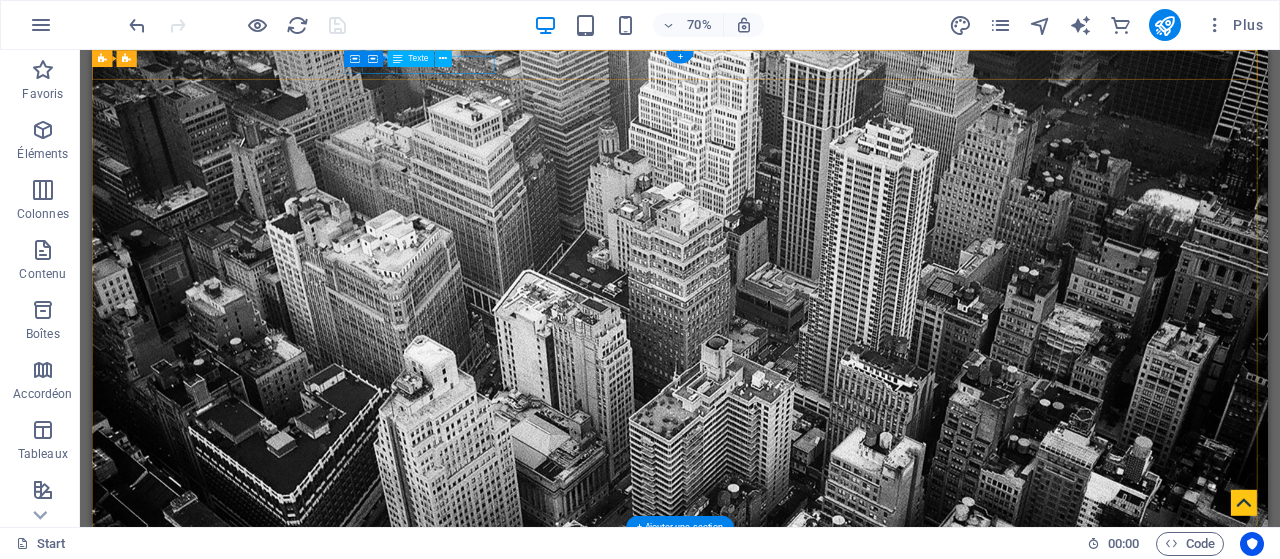 click on "[NUMBER] [STREET] [CITY] [POSTAL_CODE]" at bounding box center [924, 769] 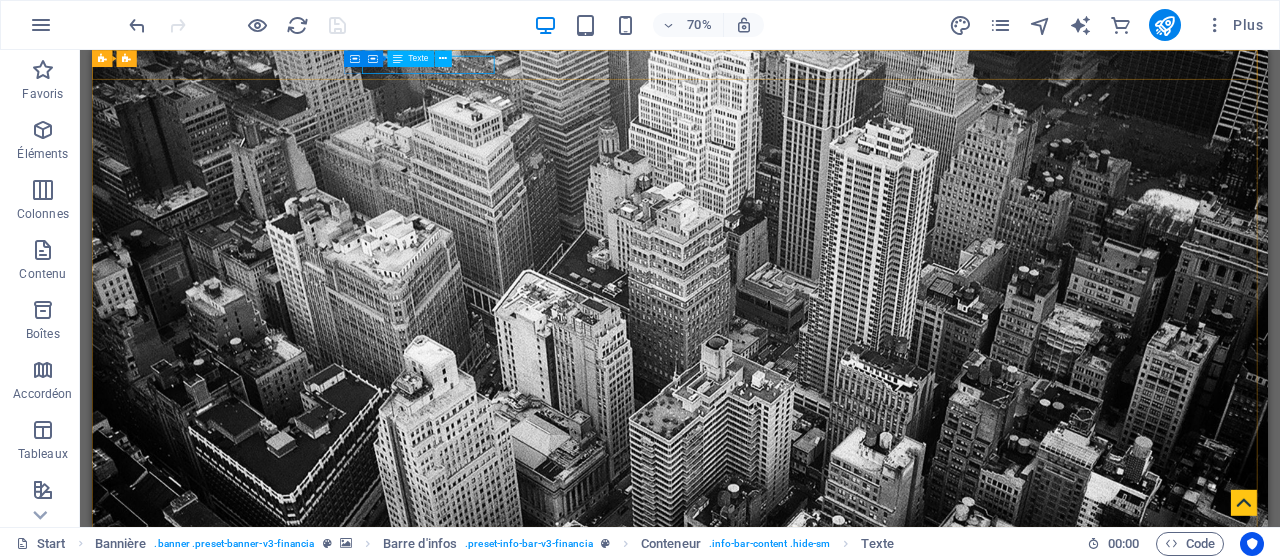 click on "Texte" at bounding box center (418, 58) 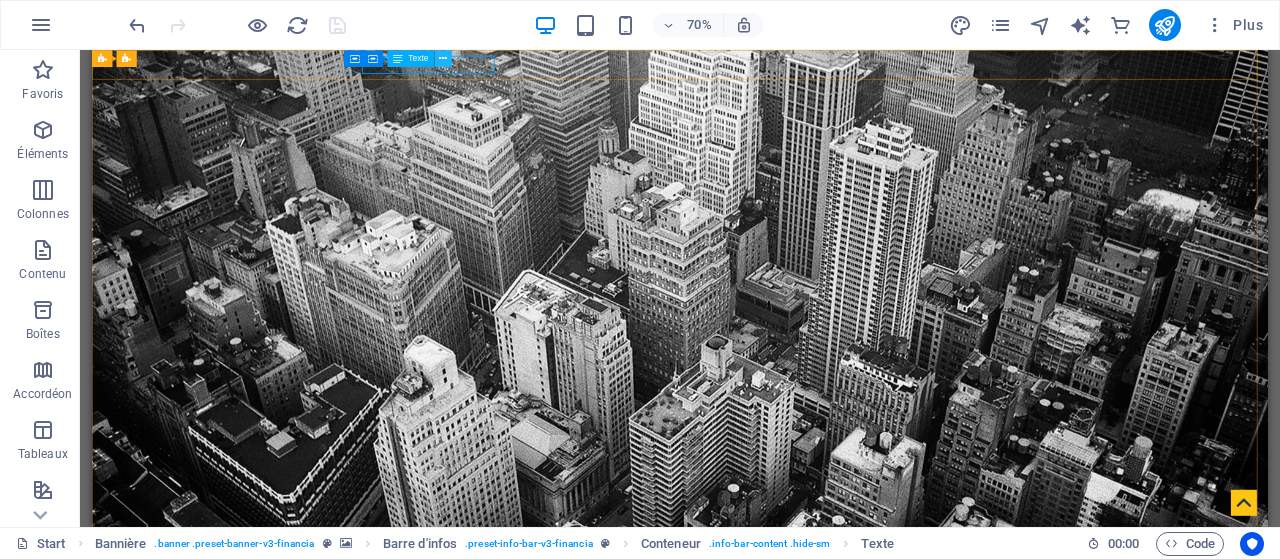 click at bounding box center [443, 58] 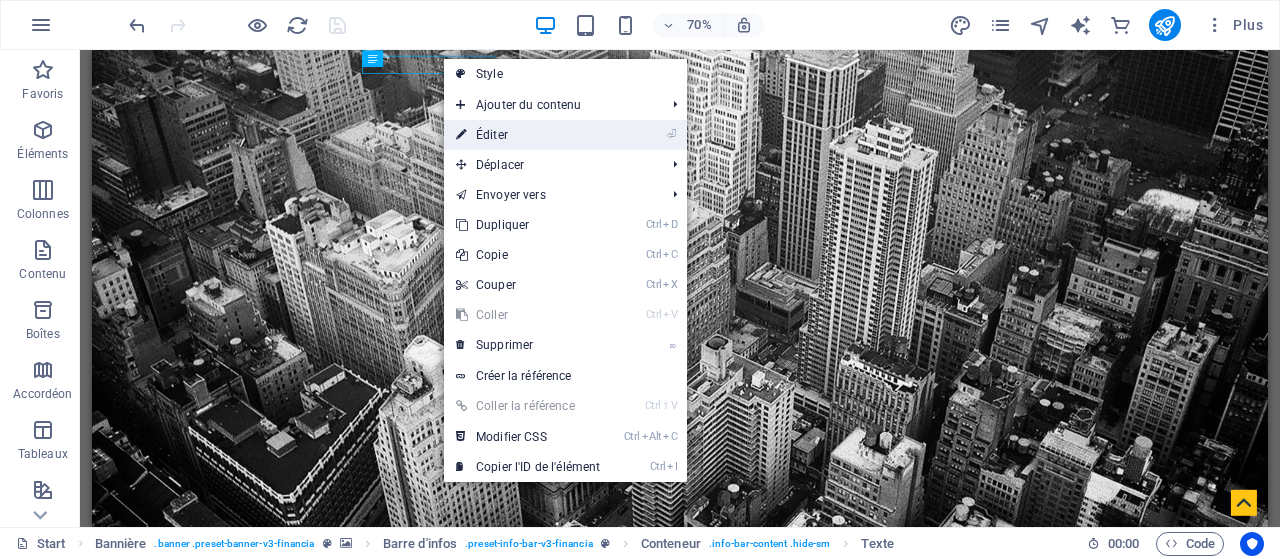 click on "⏎  Éditer" at bounding box center [528, 135] 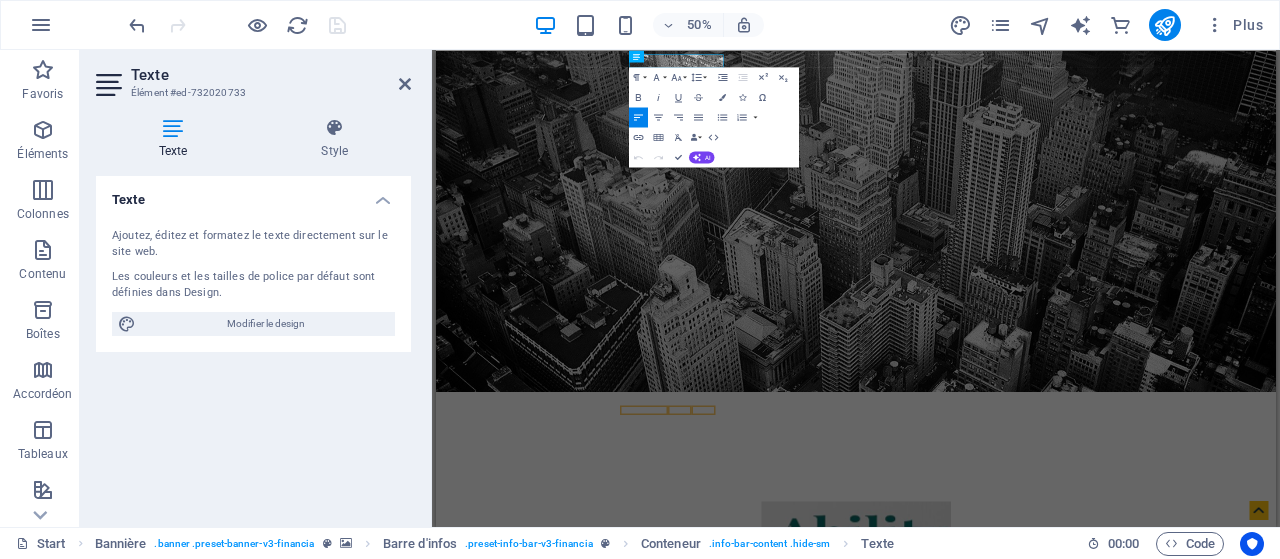 click at bounding box center (173, 128) 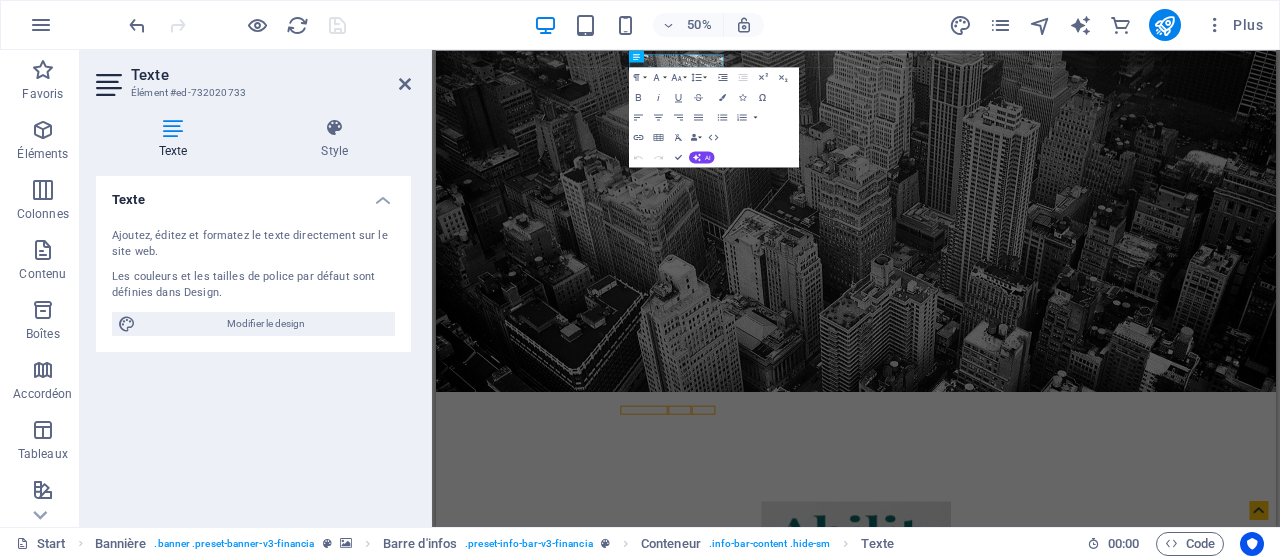 click on "Les couleurs et les tailles de police par défaut sont définies dans Design." at bounding box center (253, 285) 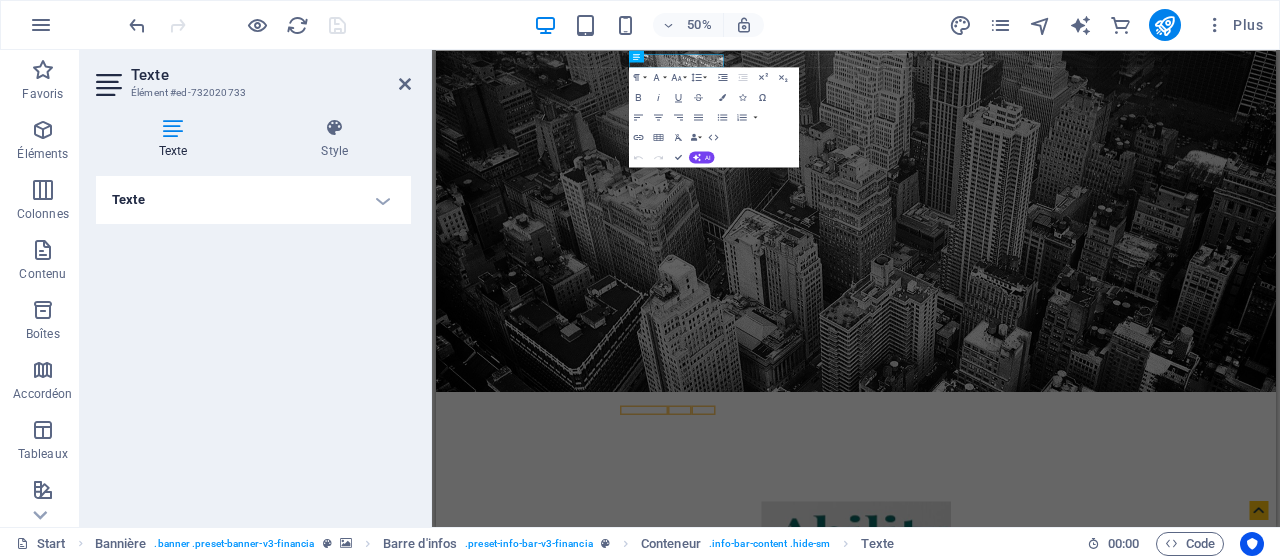 click on "Texte" at bounding box center (253, 200) 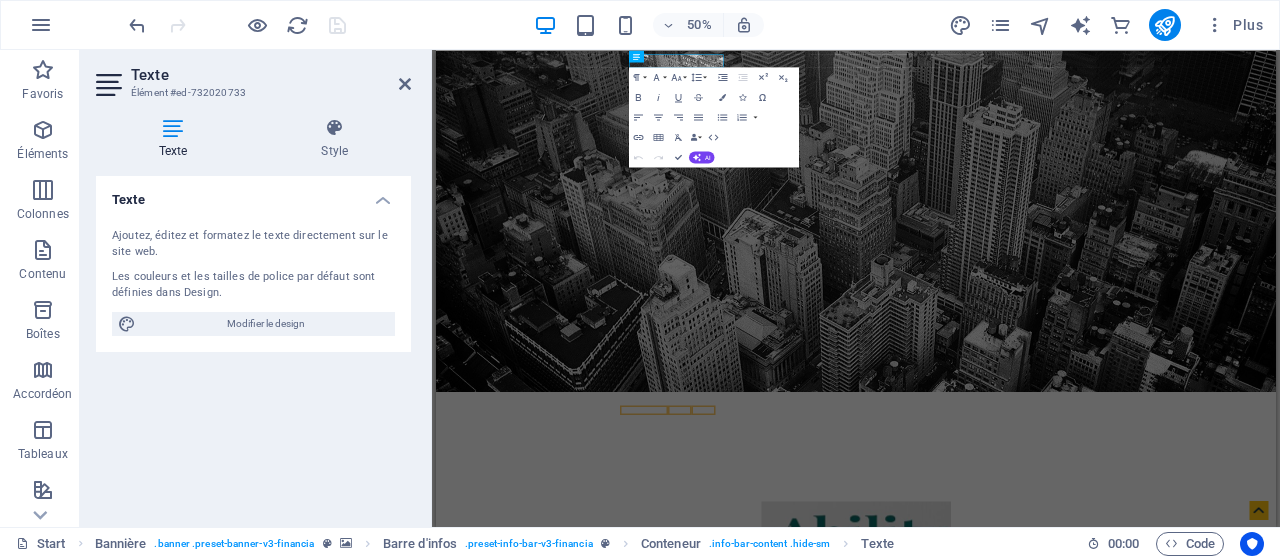 click on "Les couleurs et les tailles de police par défaut sont définies dans Design." at bounding box center [253, 285] 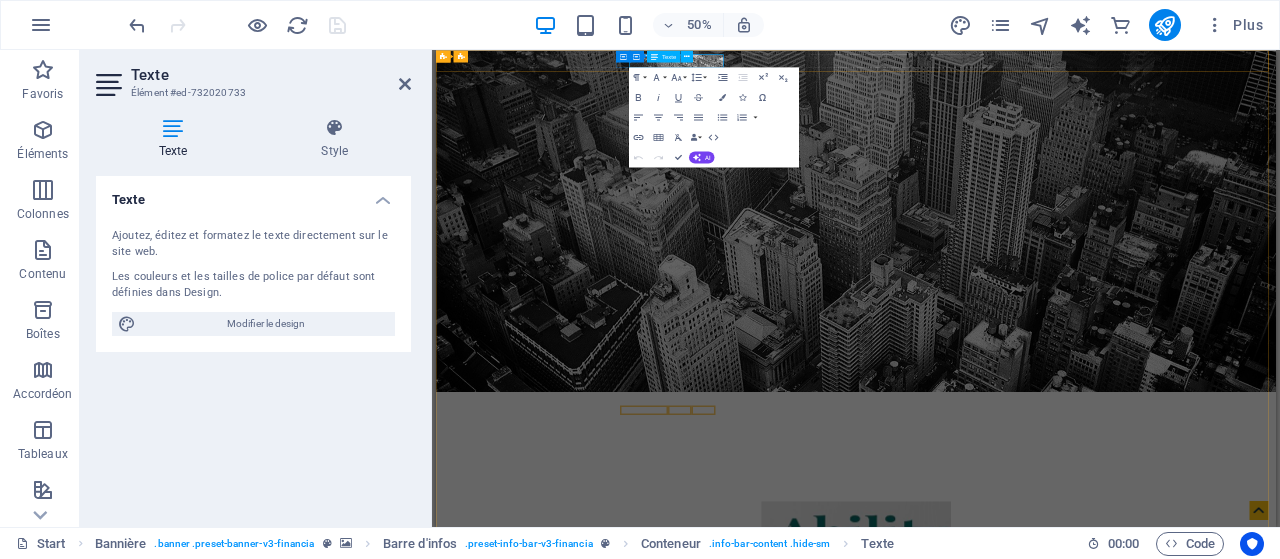 click on "20001" at bounding box center (971, 768) 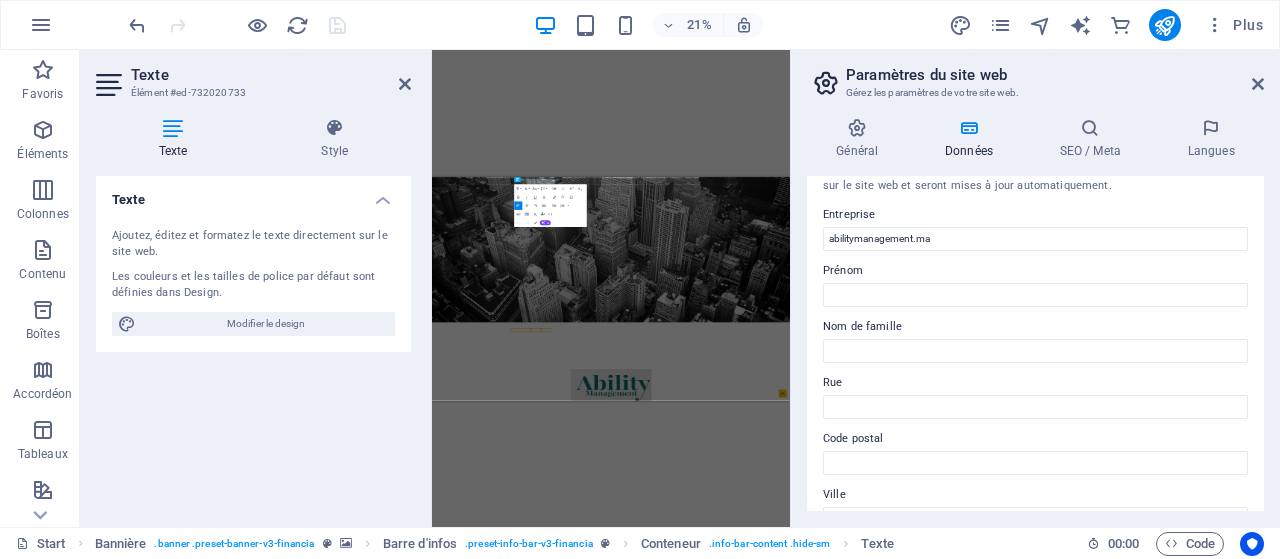scroll, scrollTop: 0, scrollLeft: 0, axis: both 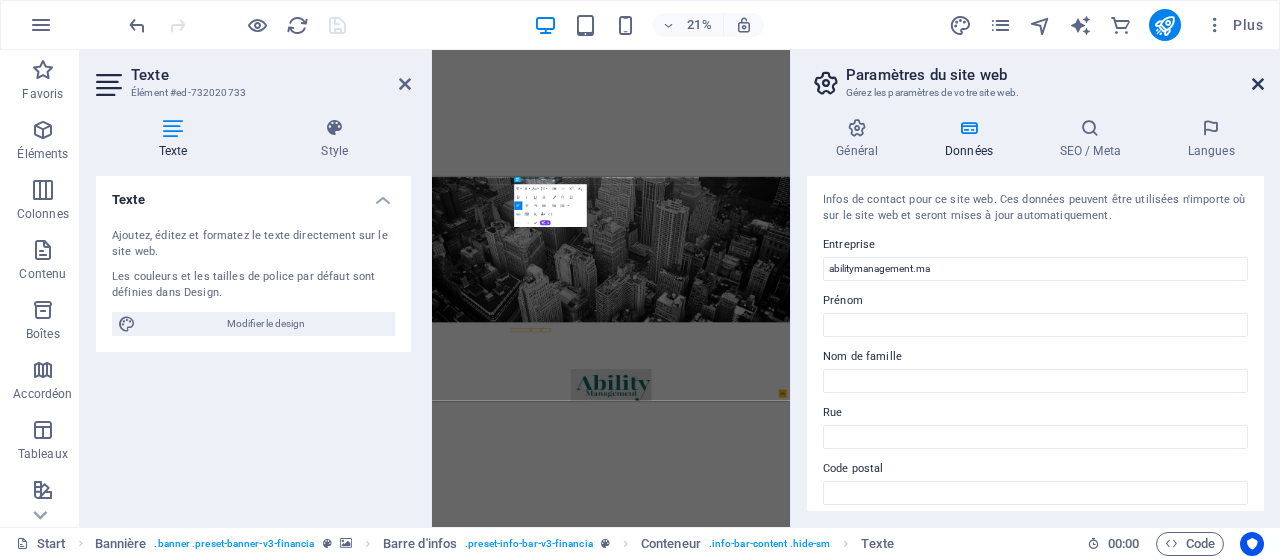 click at bounding box center (1258, 84) 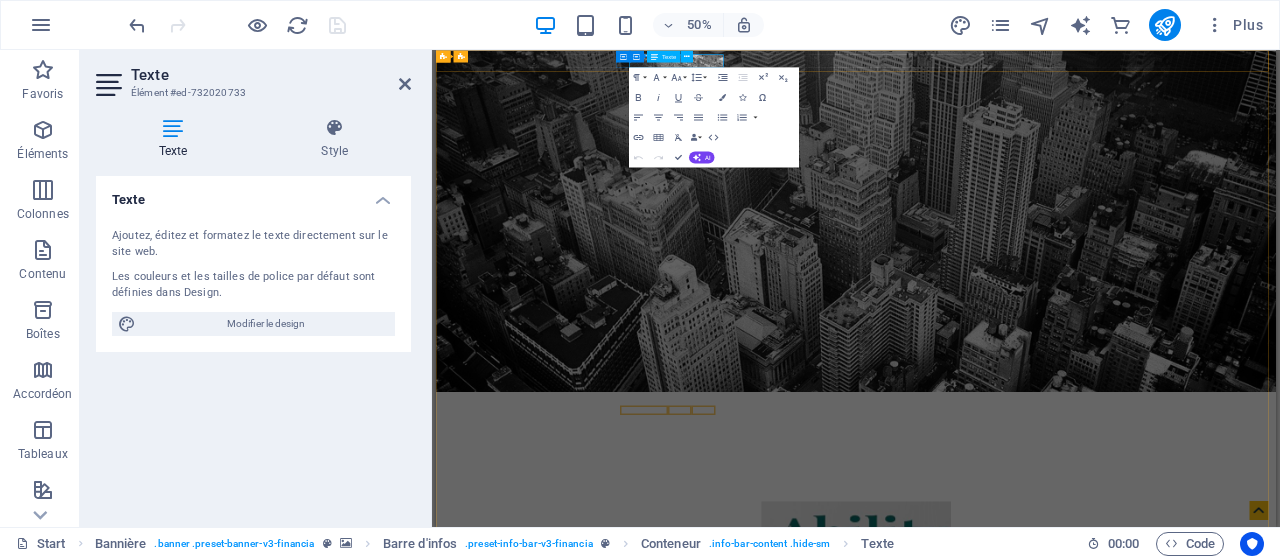 click on "20001" at bounding box center (971, 768) 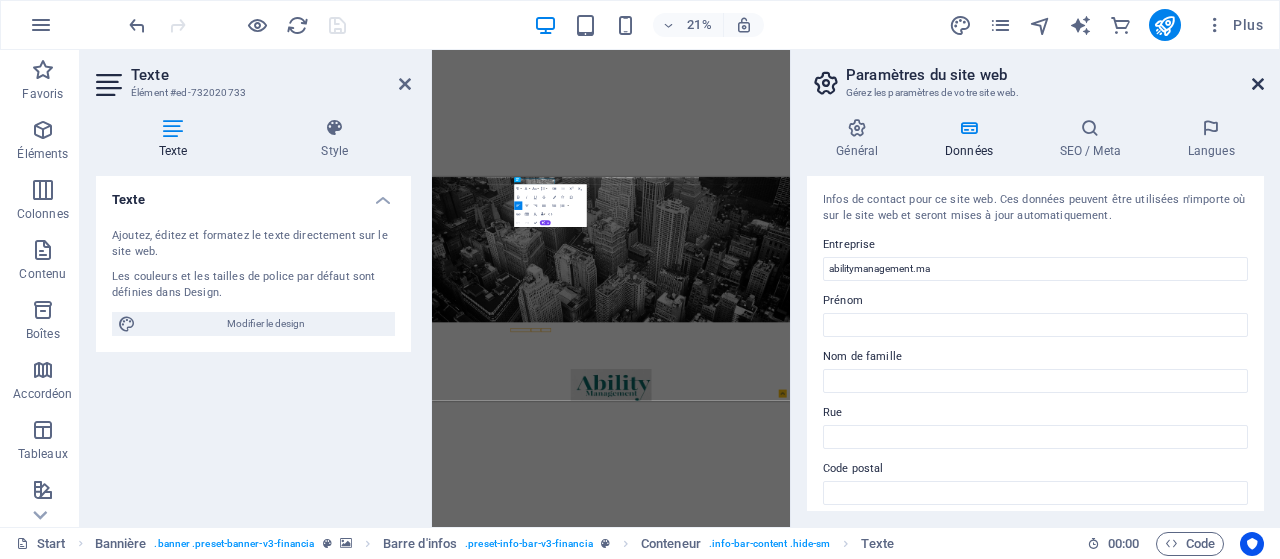 click at bounding box center [1258, 84] 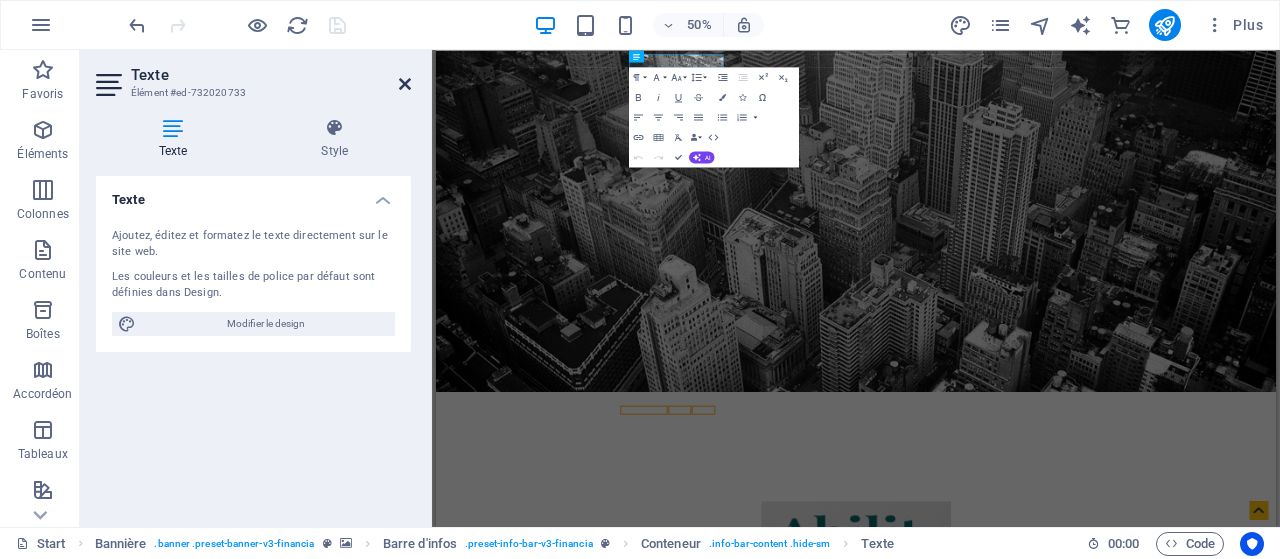click at bounding box center [405, 84] 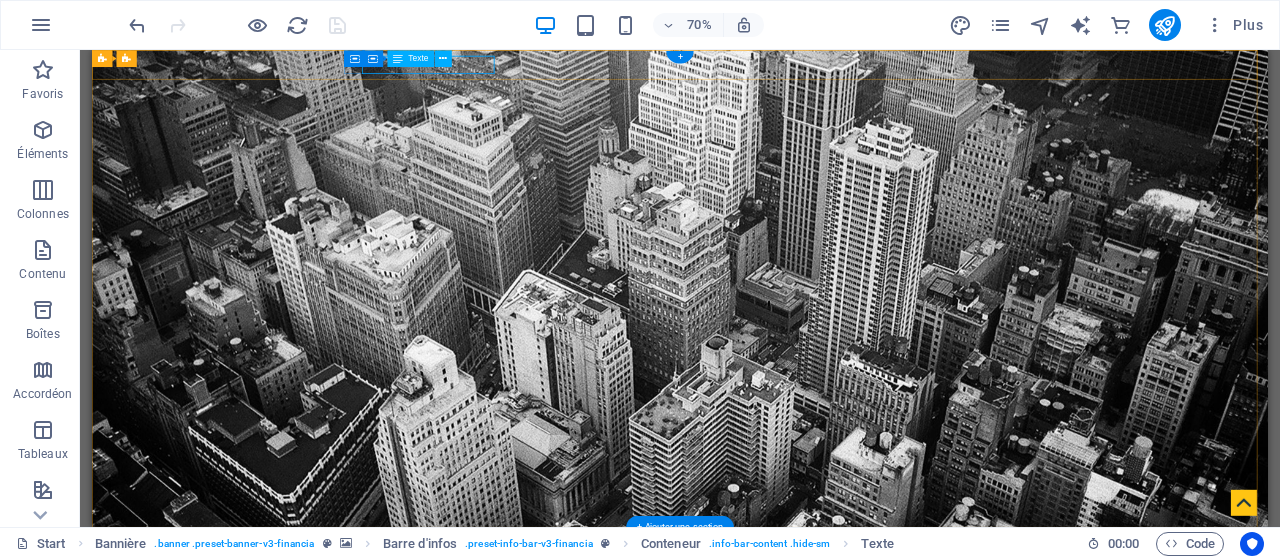 click on "[NUMBER] [STREET] [CITY] [POSTAL_CODE]" at bounding box center [924, 769] 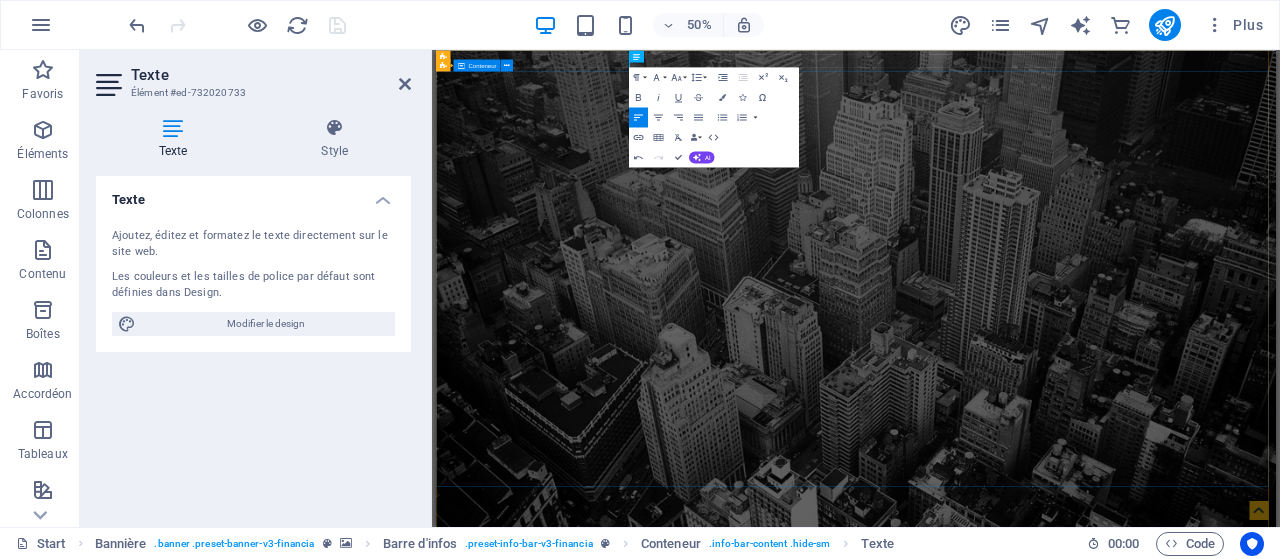 type 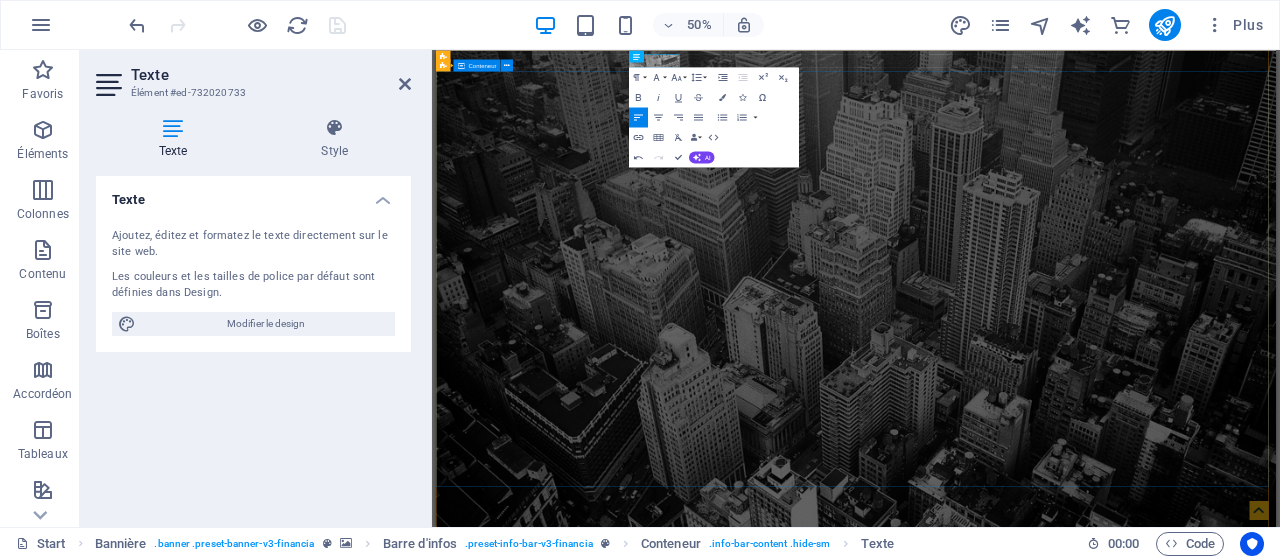 click on "En cours de construction" at bounding box center (1276, 1342) 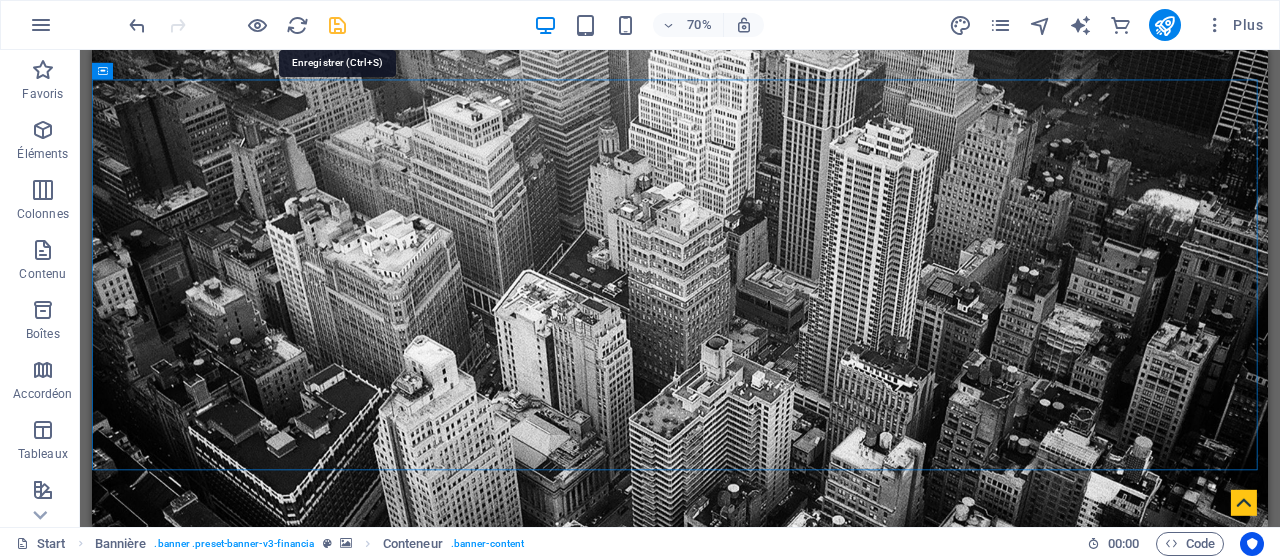 click at bounding box center (337, 25) 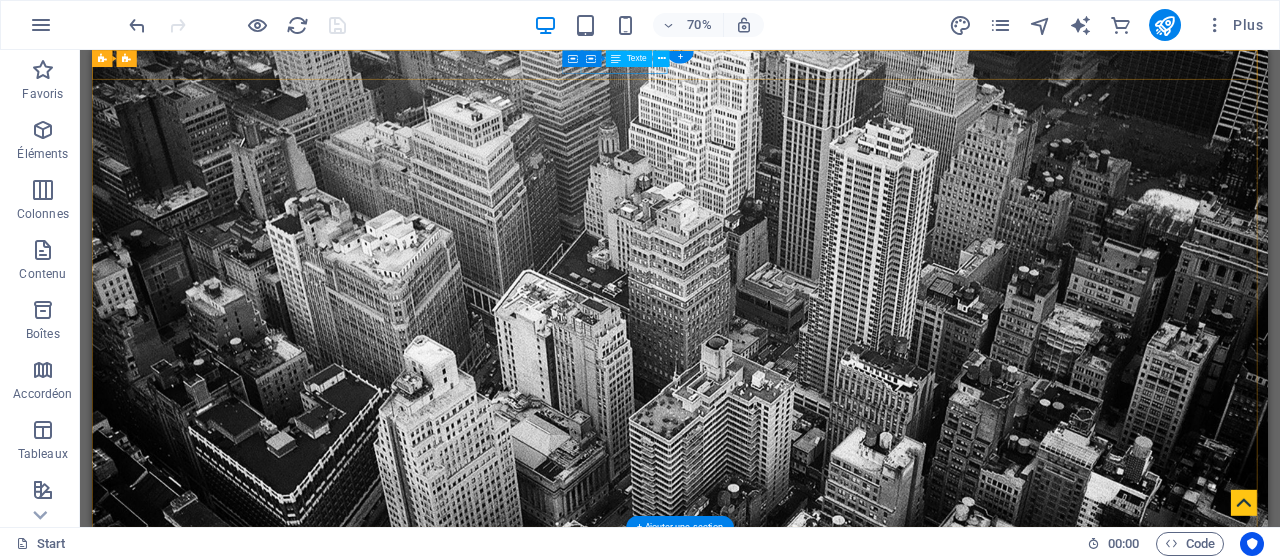 click on "+1-123-456-7890" at bounding box center (924, 811) 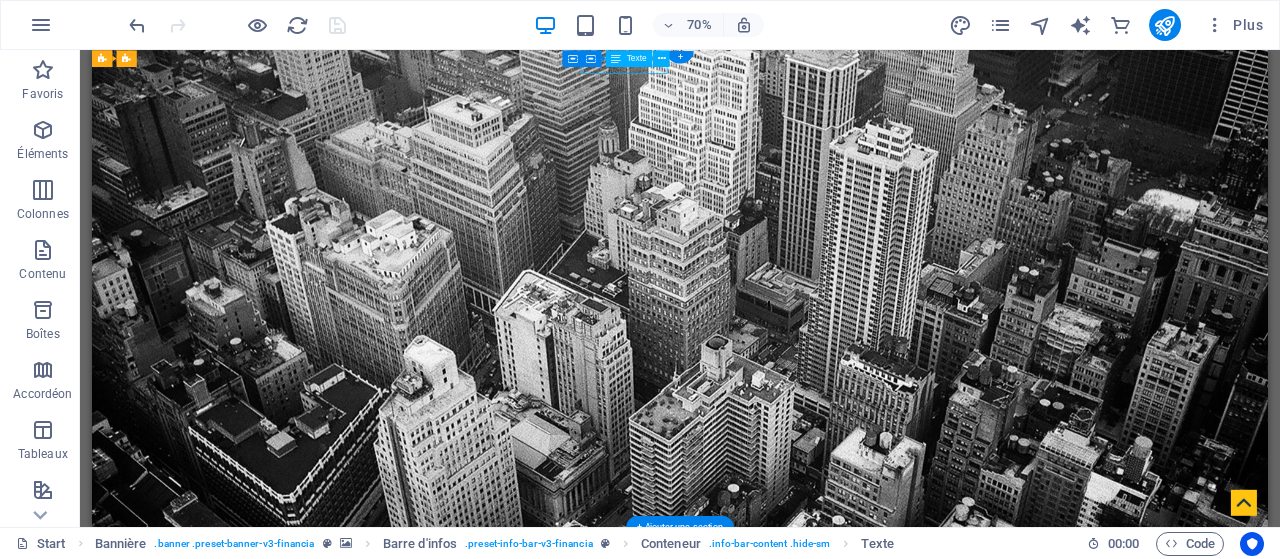 click on "+1-123-456-7890" at bounding box center [924, 811] 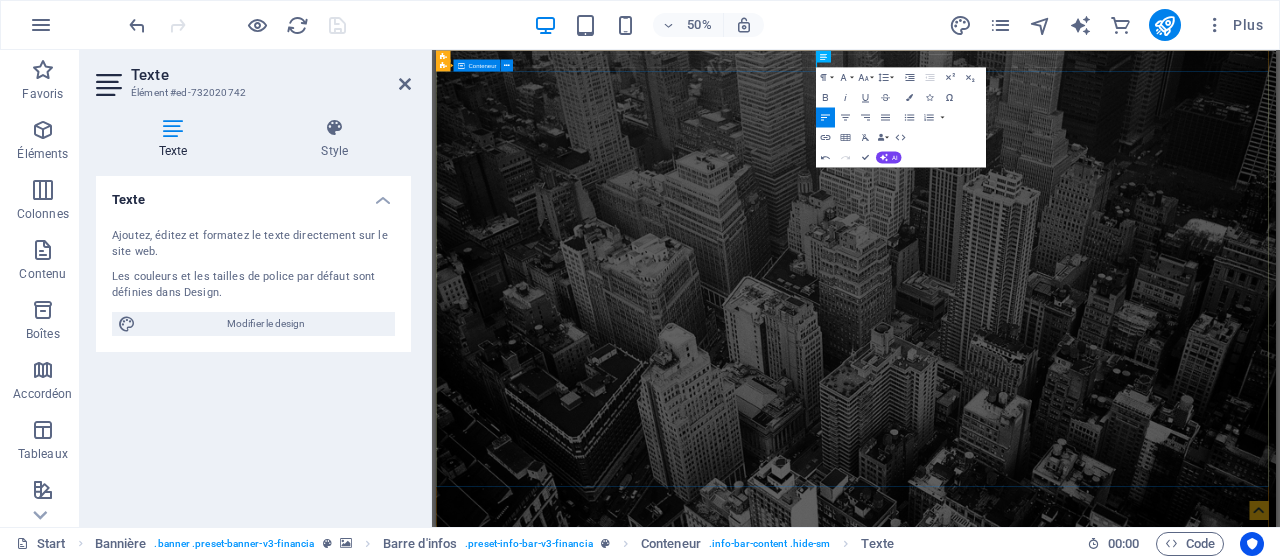 type 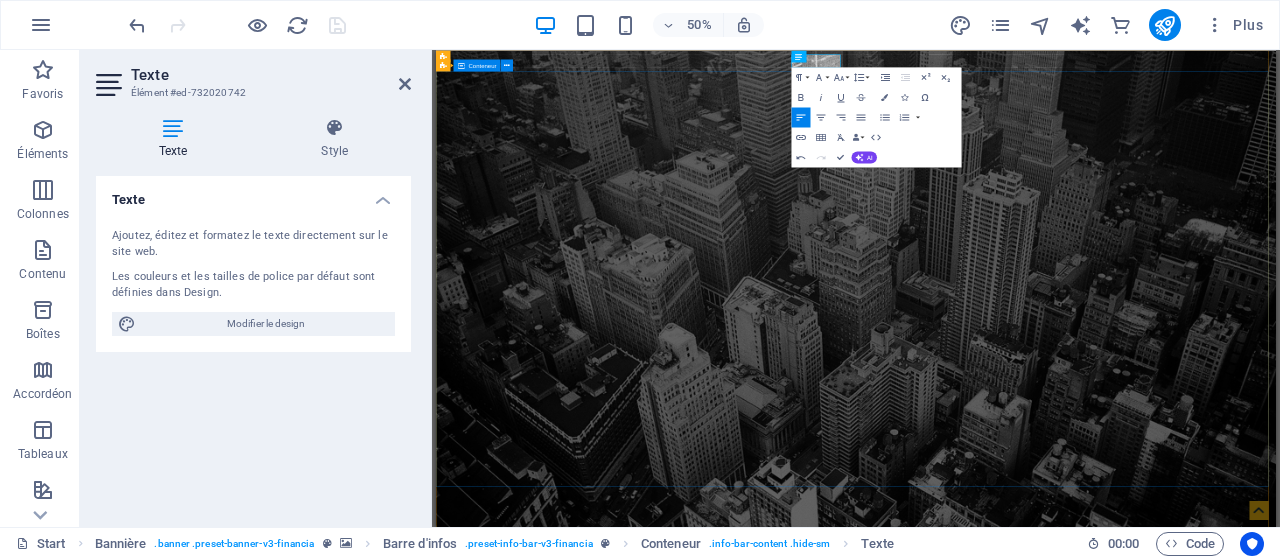 click on "En cours de construction" at bounding box center (1276, 1342) 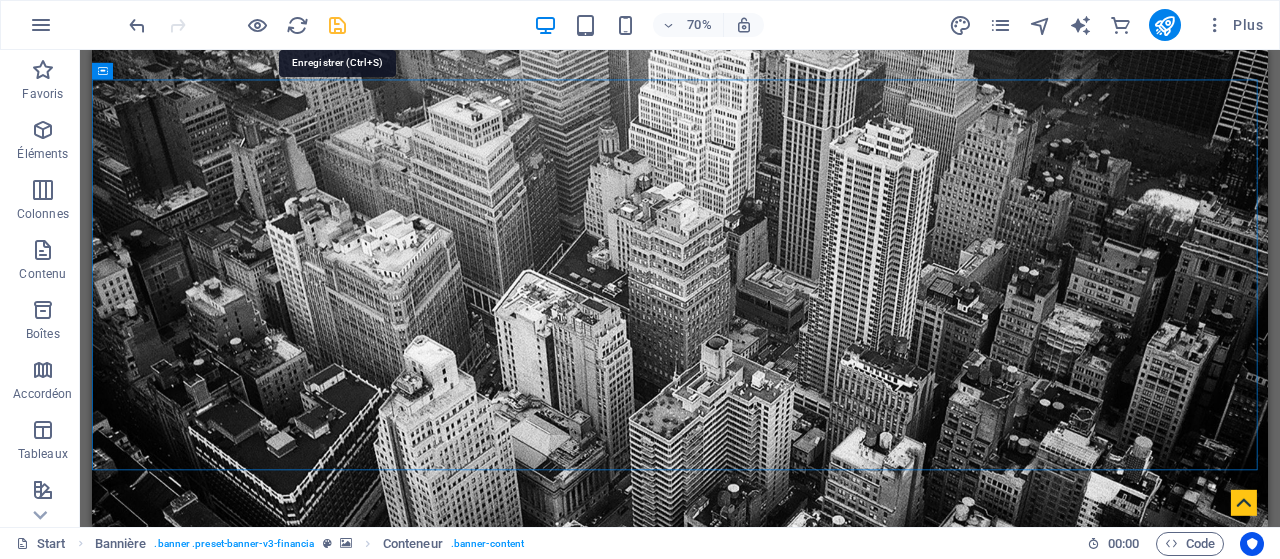 click at bounding box center [337, 25] 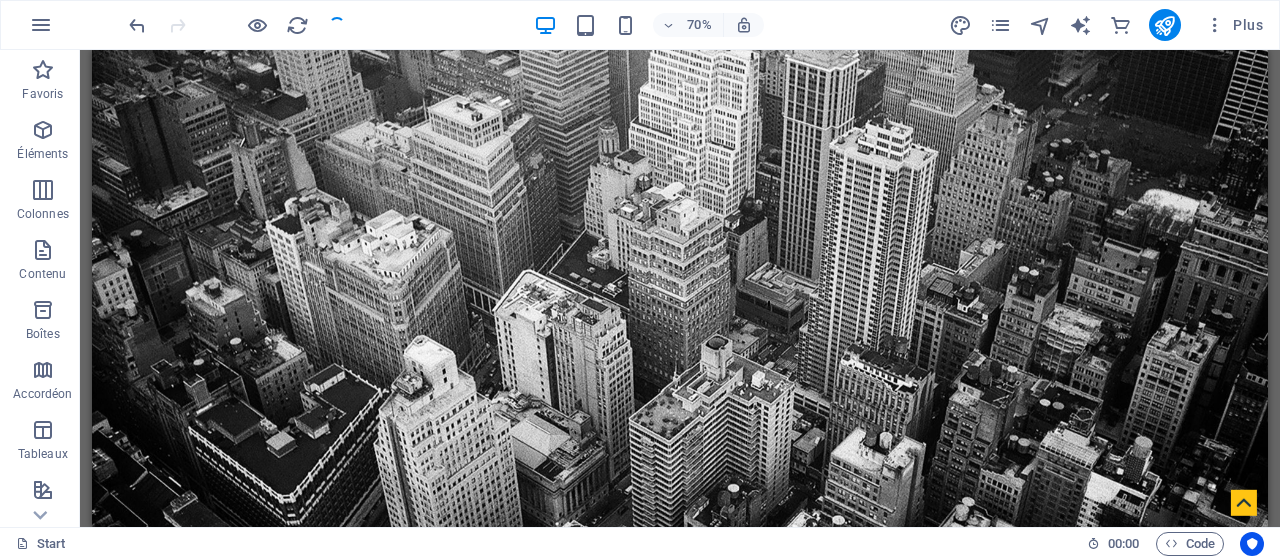 click at bounding box center (237, 25) 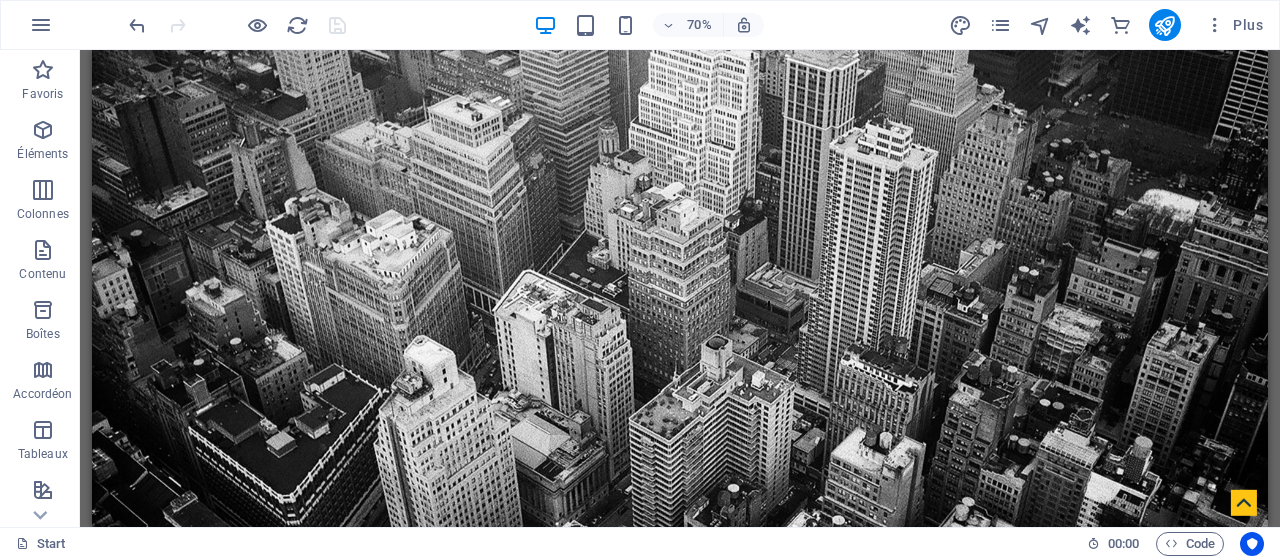 click at bounding box center [237, 25] 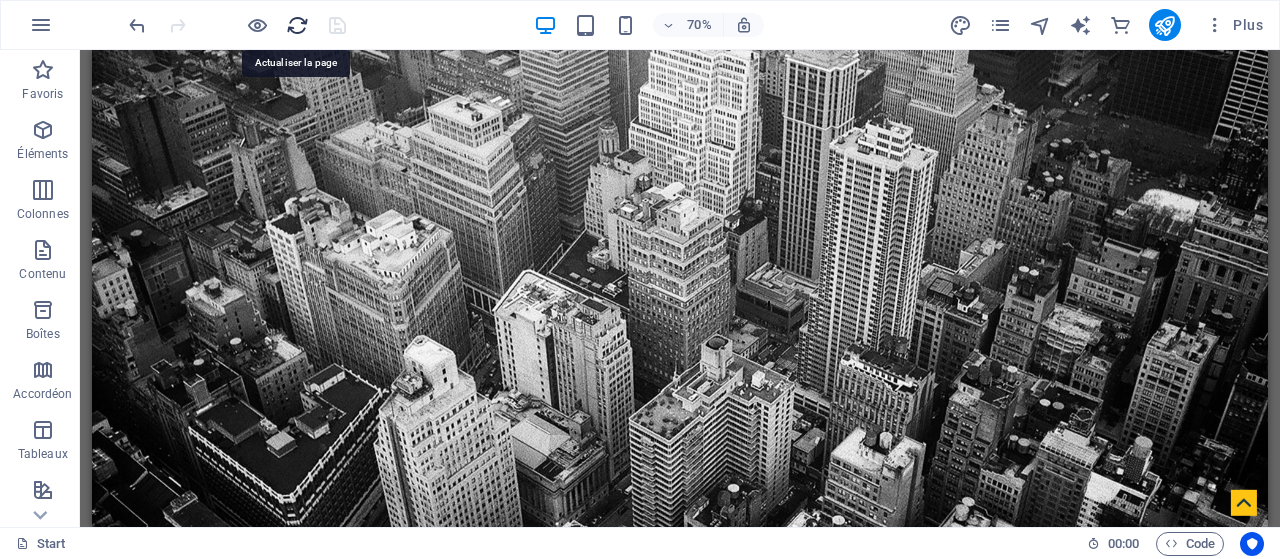 click at bounding box center (297, 25) 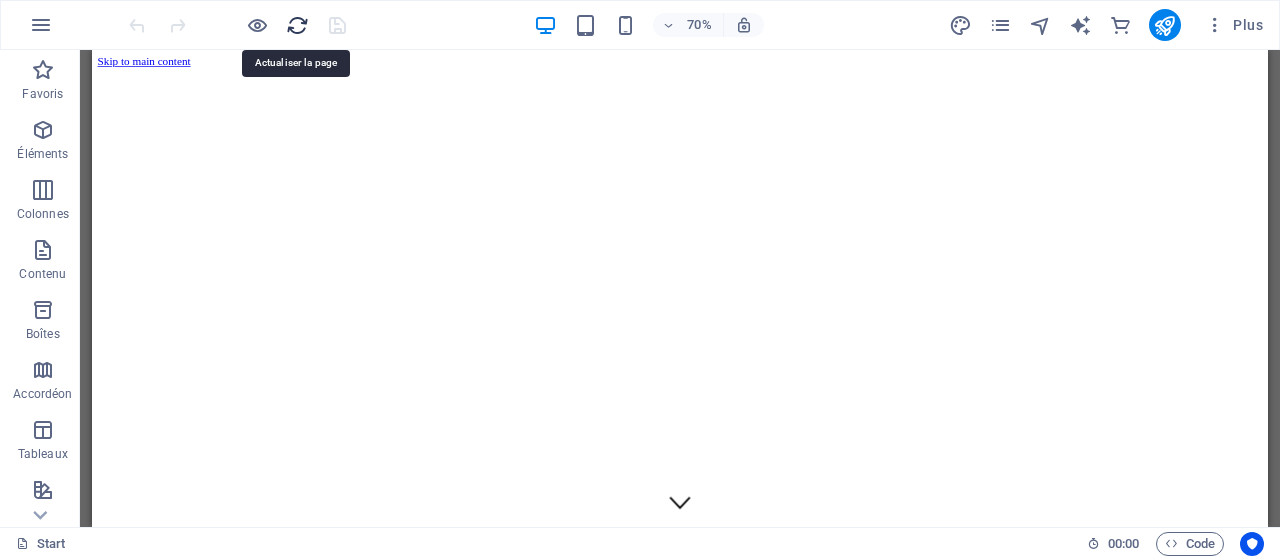 scroll, scrollTop: 0, scrollLeft: 0, axis: both 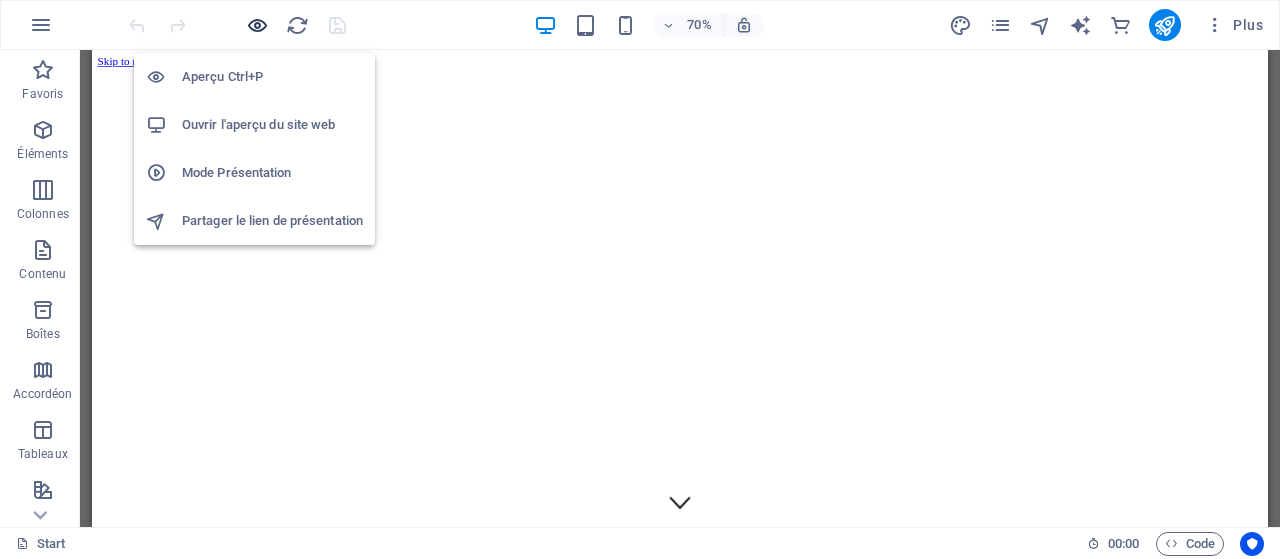 click at bounding box center [257, 25] 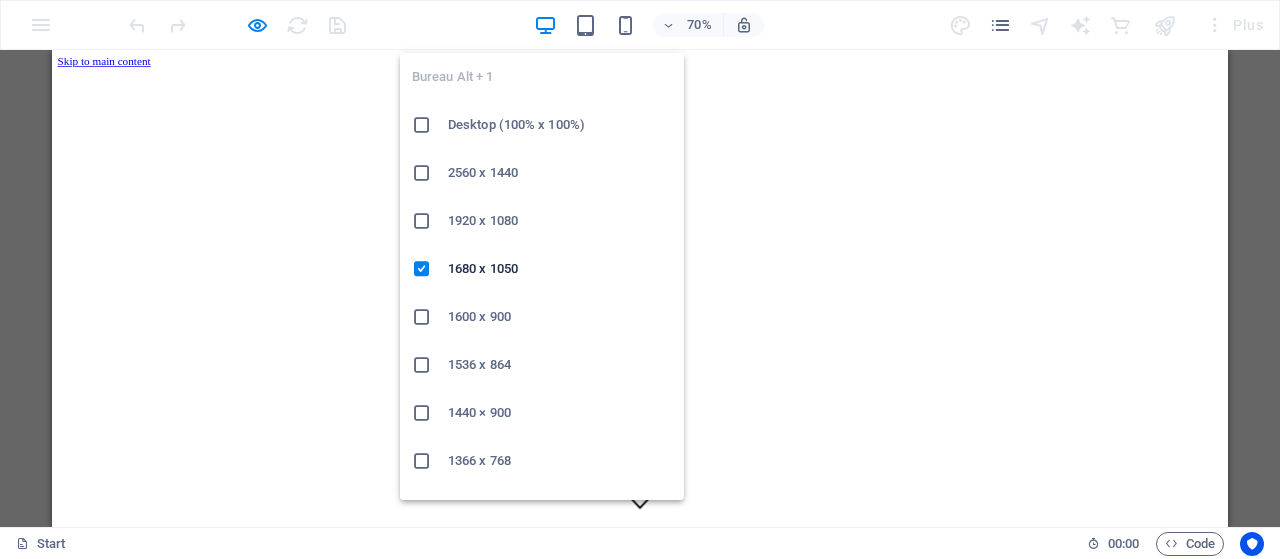 click at bounding box center [422, 221] 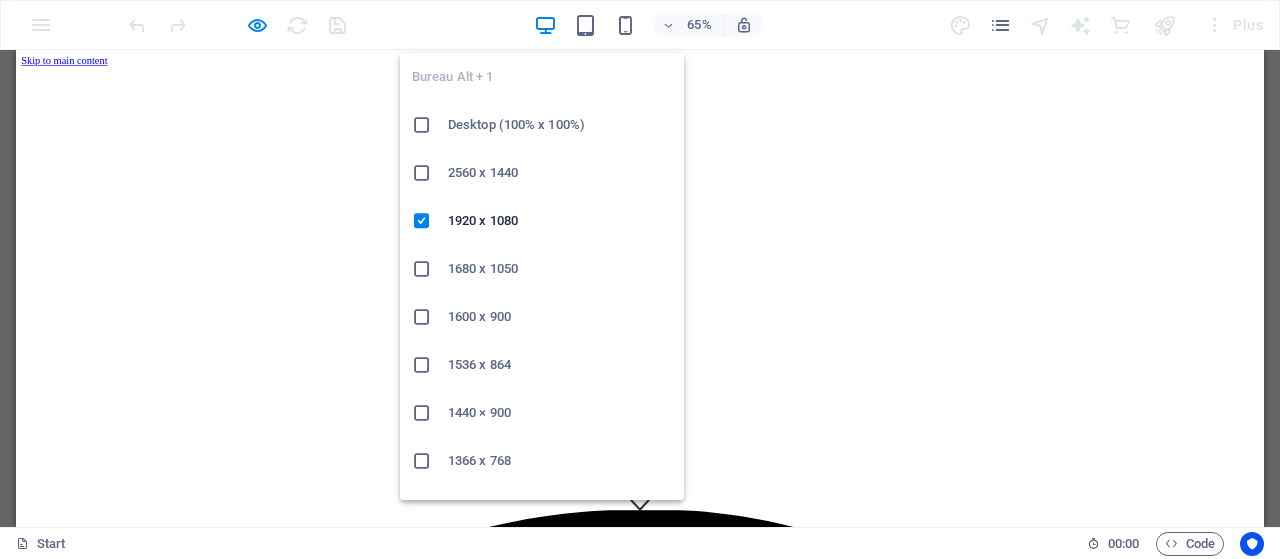 click at bounding box center (545, 25) 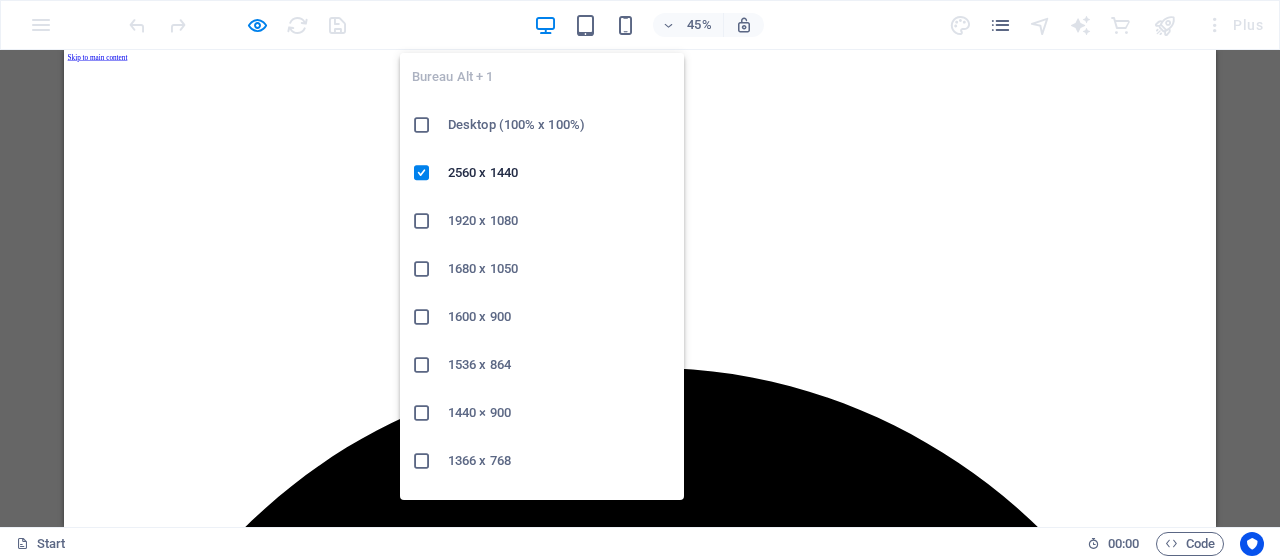 click at bounding box center (545, 25) 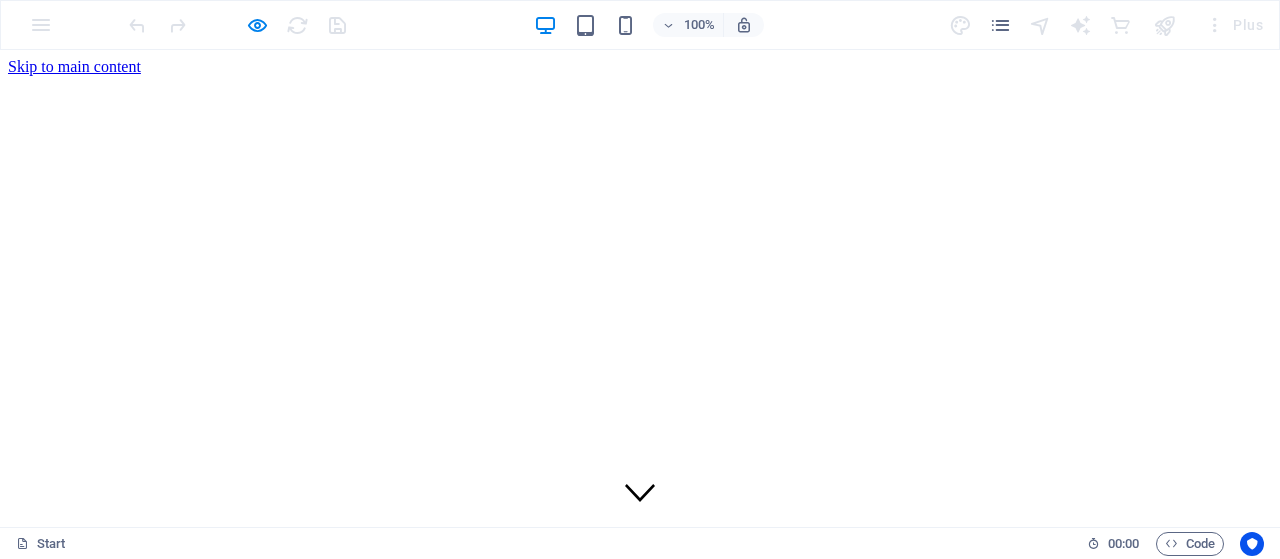 click on "En cours de construction" at bounding box center (640, 5124) 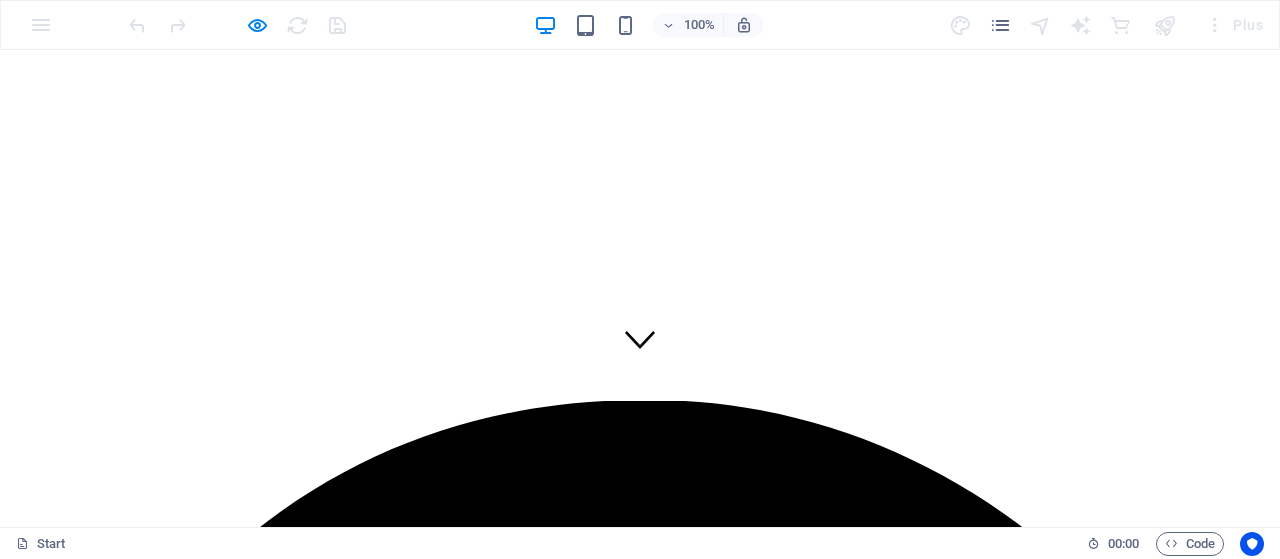 scroll, scrollTop: 0, scrollLeft: 0, axis: both 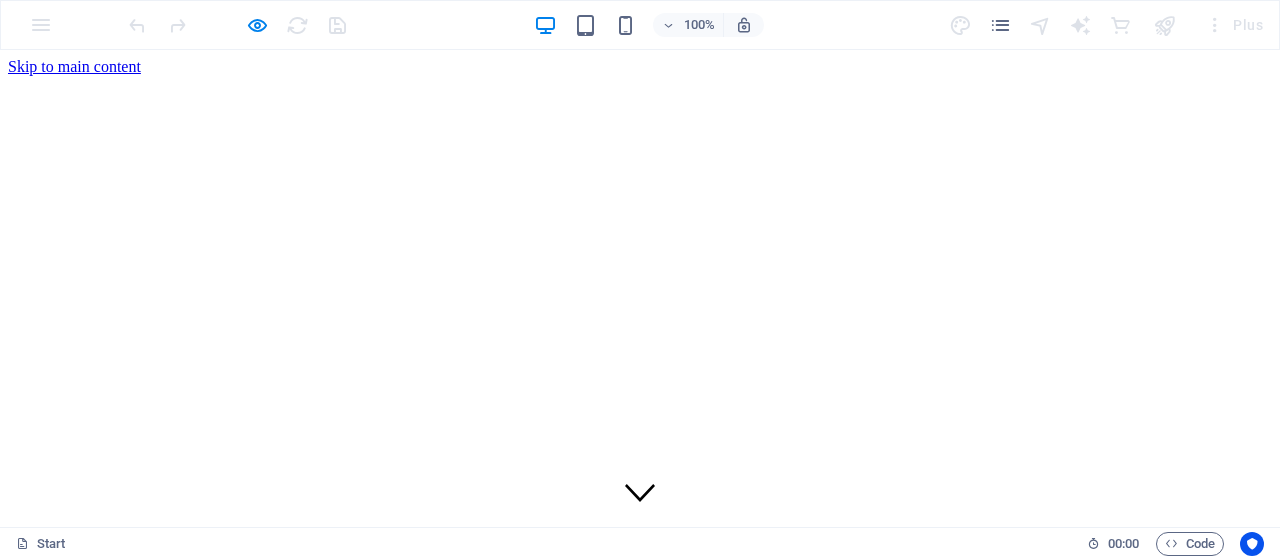 drag, startPoint x: 1275, startPoint y: 83, endPoint x: 1272, endPoint y: 50, distance: 33.13608 